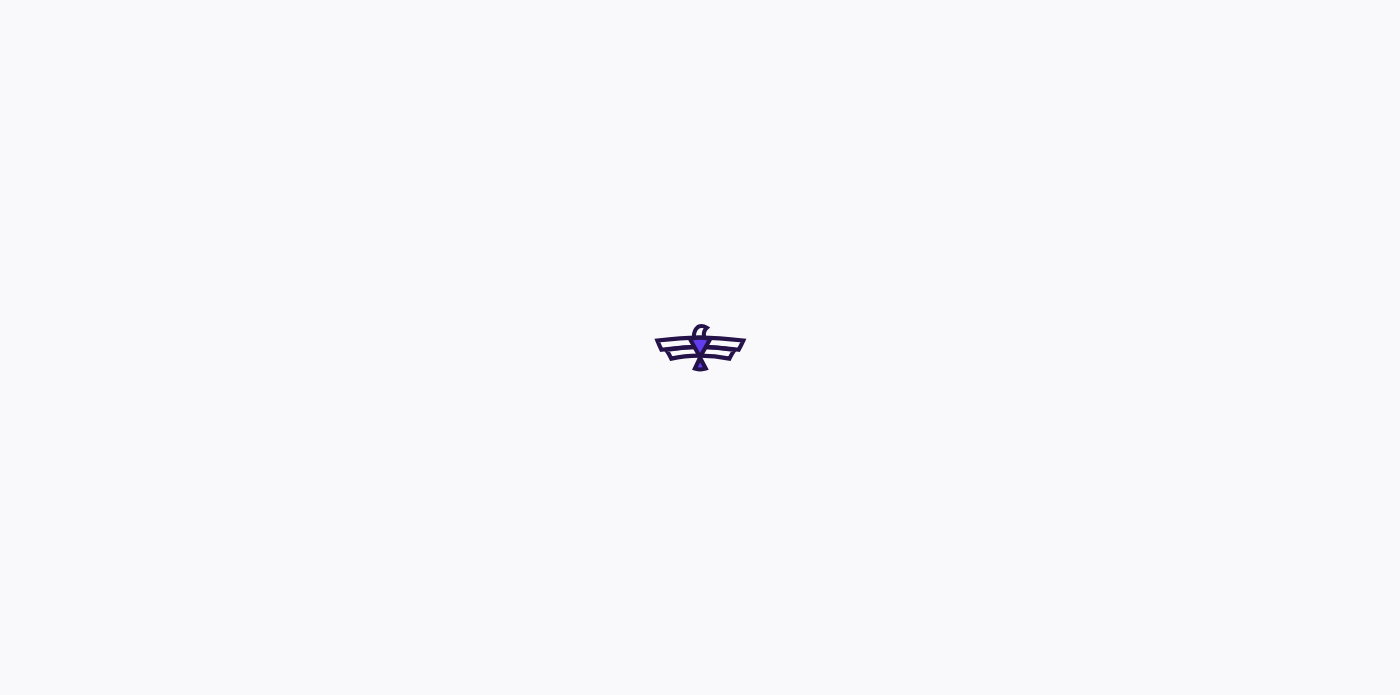 scroll, scrollTop: 0, scrollLeft: 0, axis: both 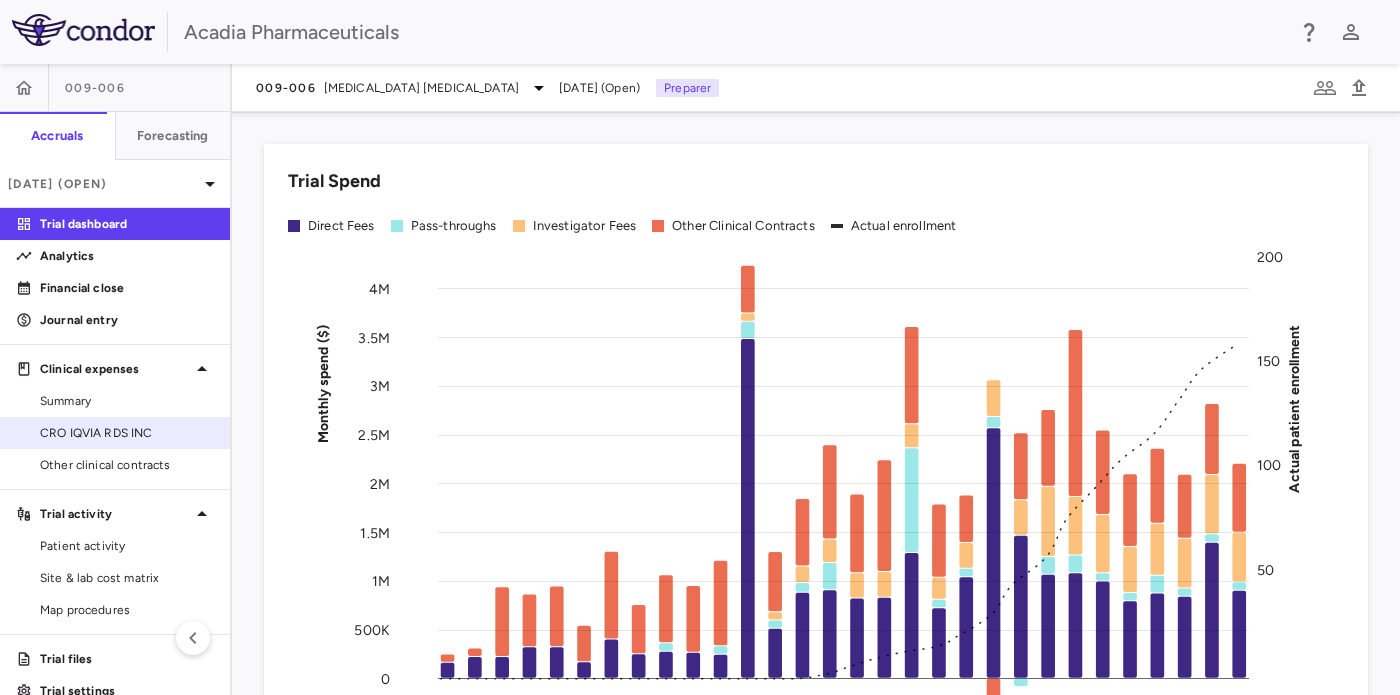 click on "CRO IQVIA RDS INC" at bounding box center (127, 433) 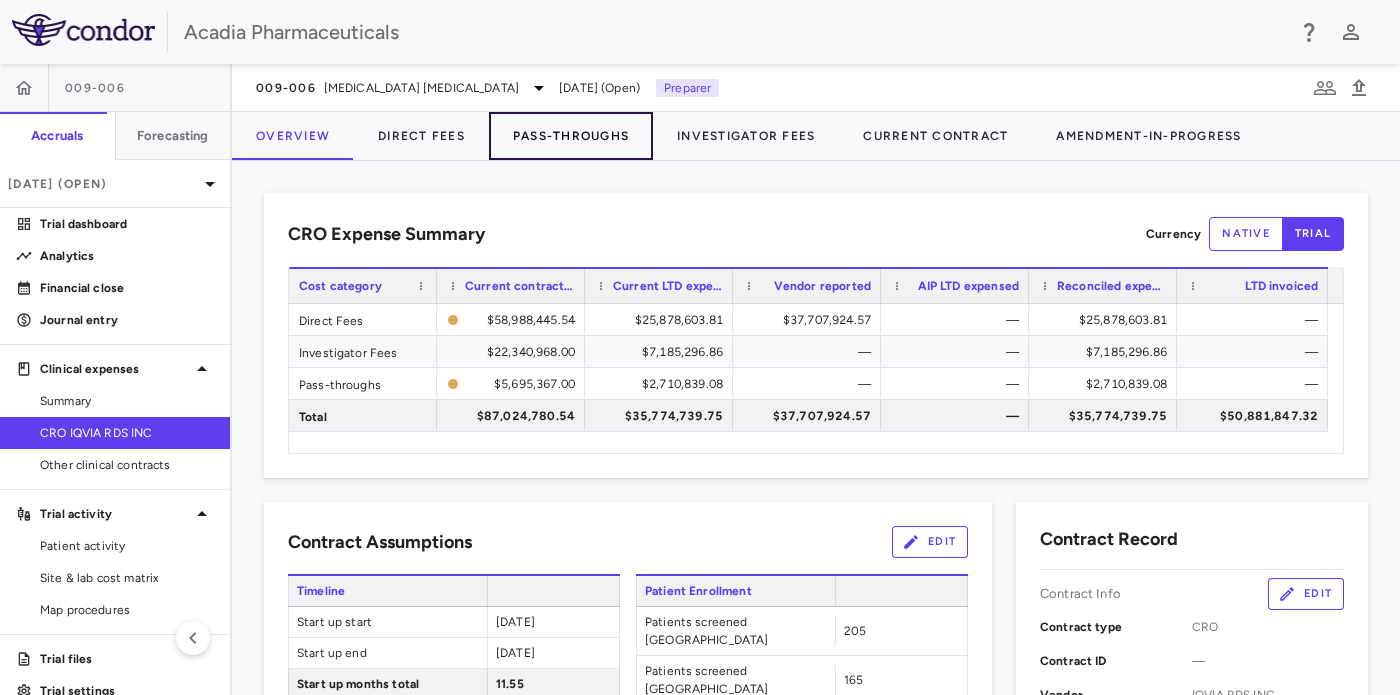 click on "Pass-Throughs" at bounding box center [571, 136] 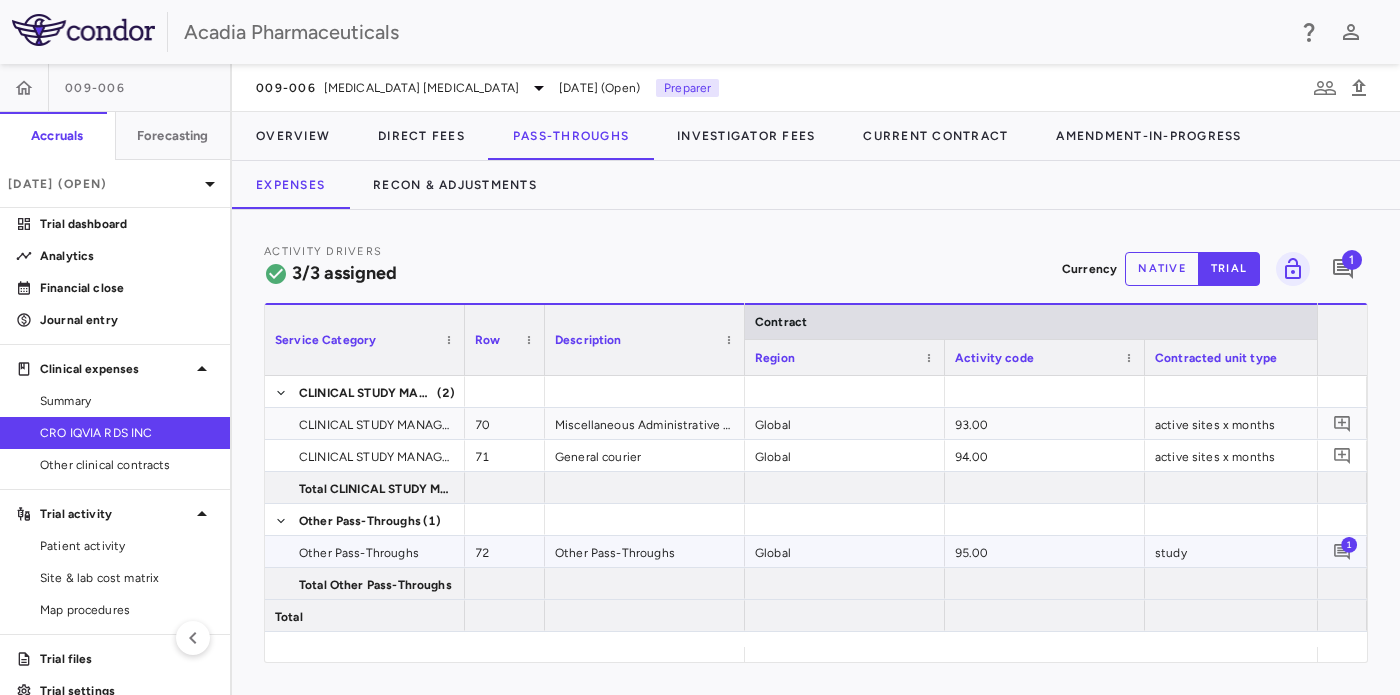click on "1" at bounding box center (1349, 544) 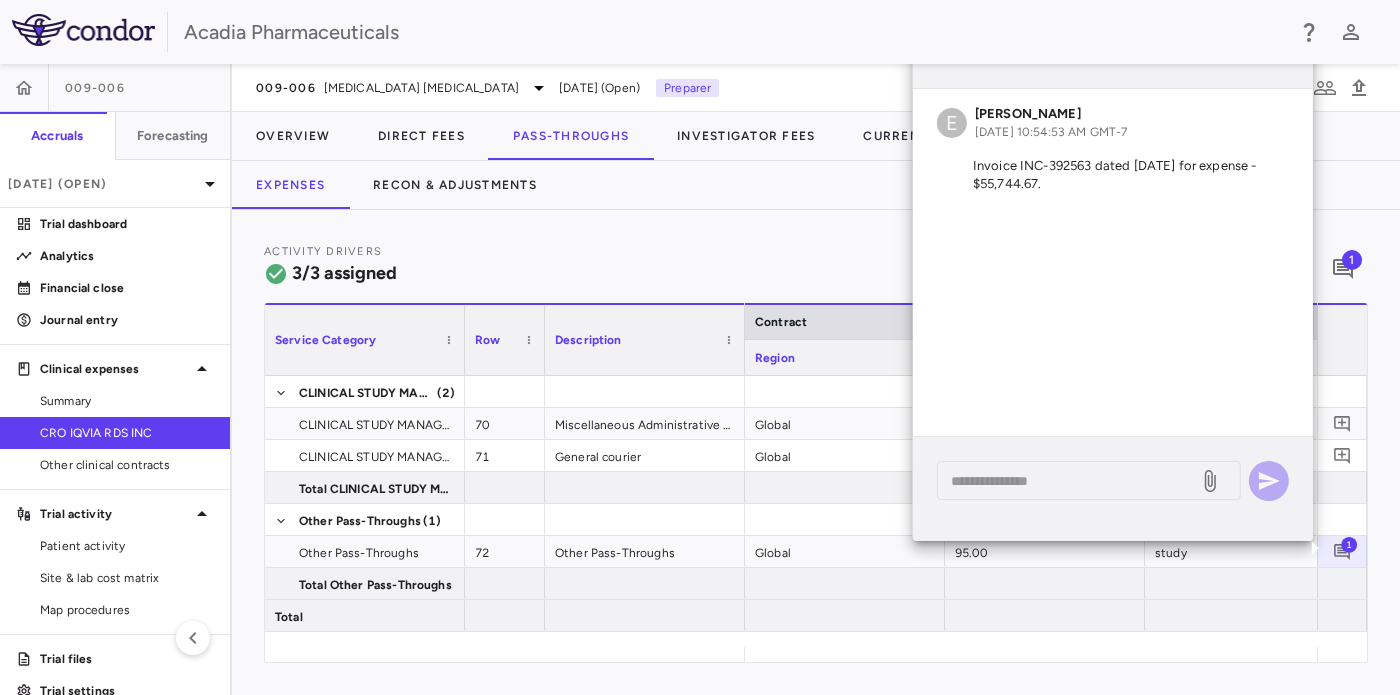click on "Activity Drivers 3/3 assigned Currency native trial 1
Service Category
Drag here to set column labels
Service Category
Row" at bounding box center (816, 452) 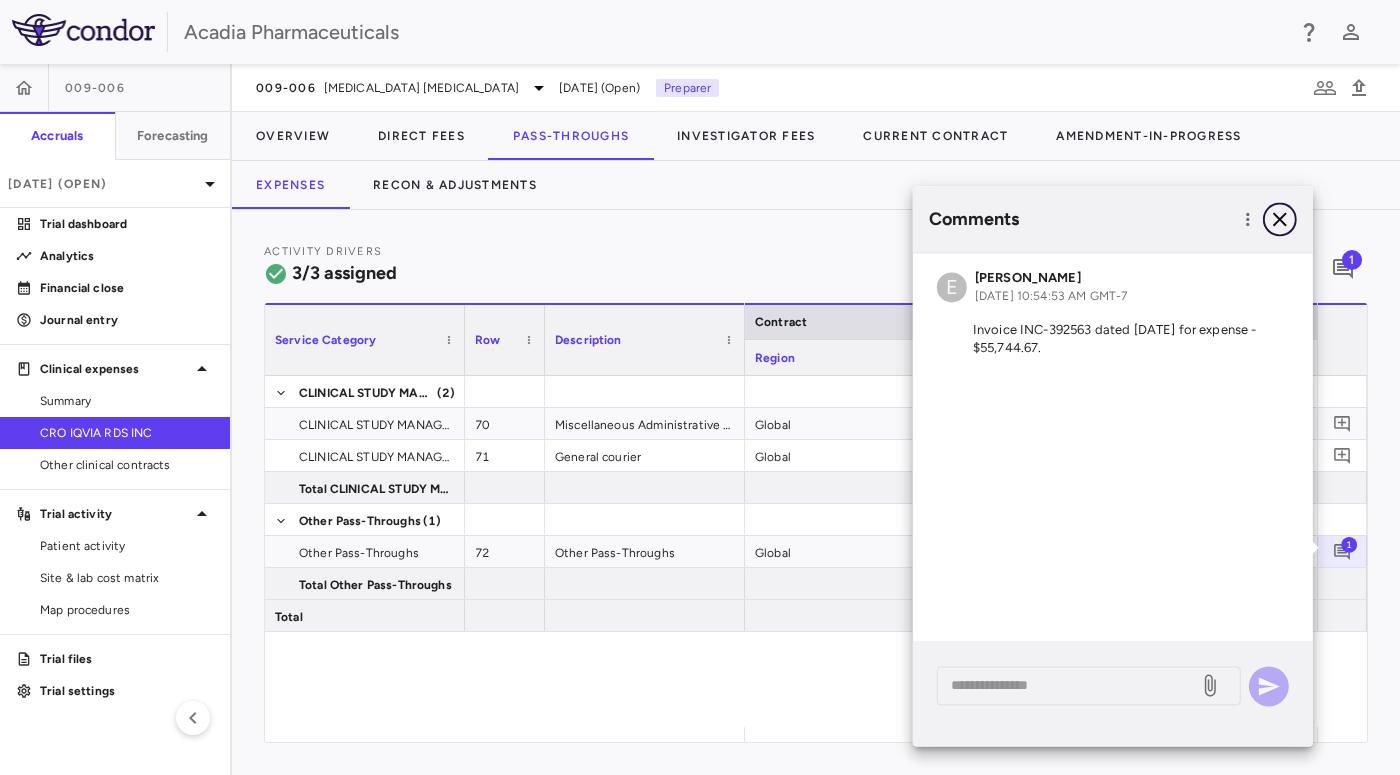 click 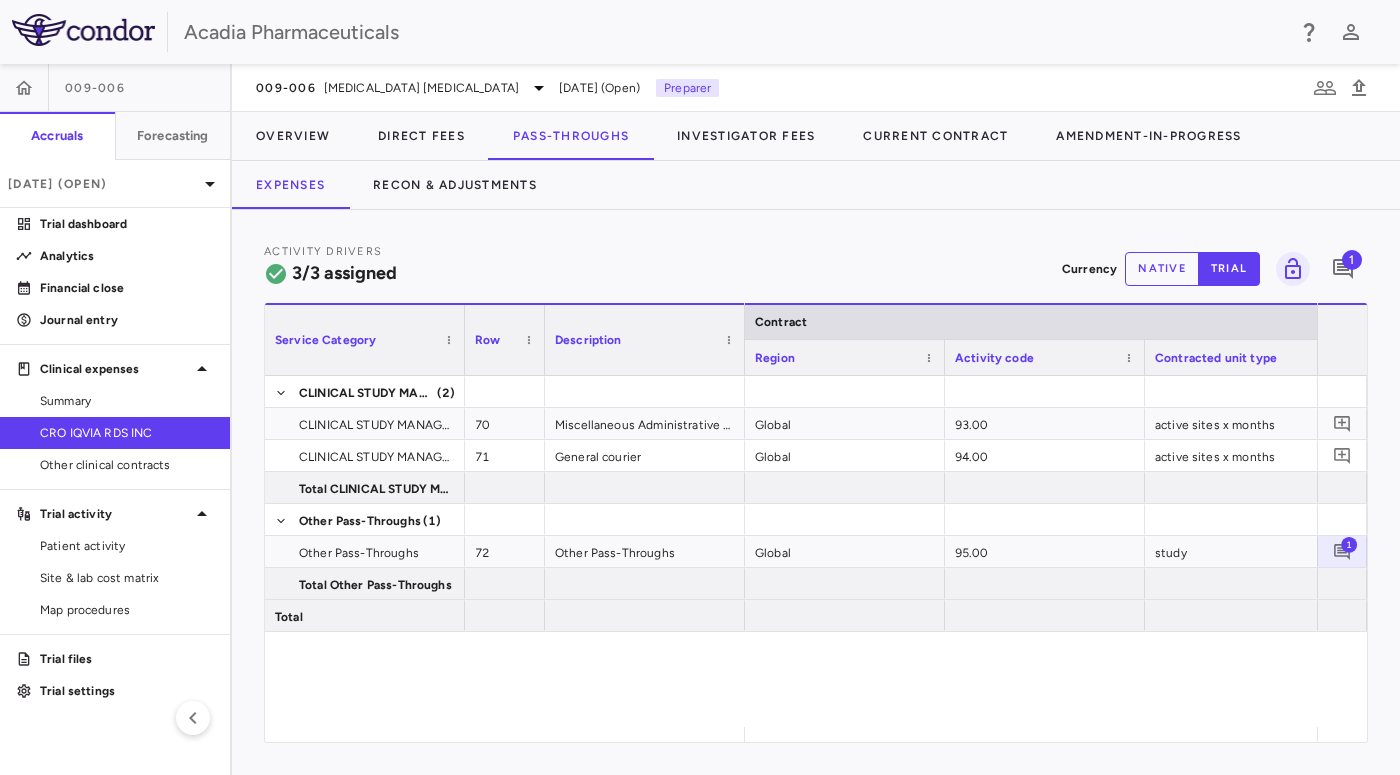 scroll, scrollTop: 0, scrollLeft: 303, axis: horizontal 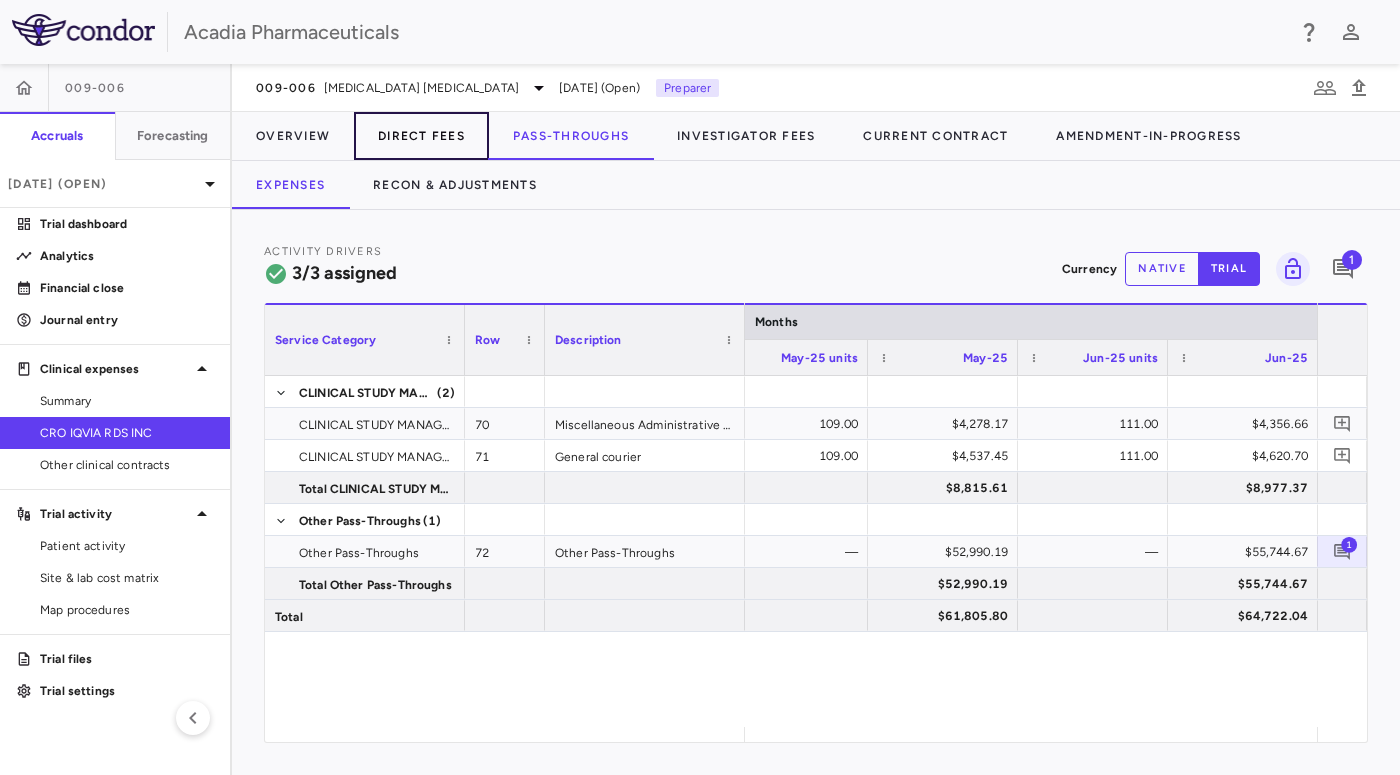 click on "Direct Fees" at bounding box center (421, 136) 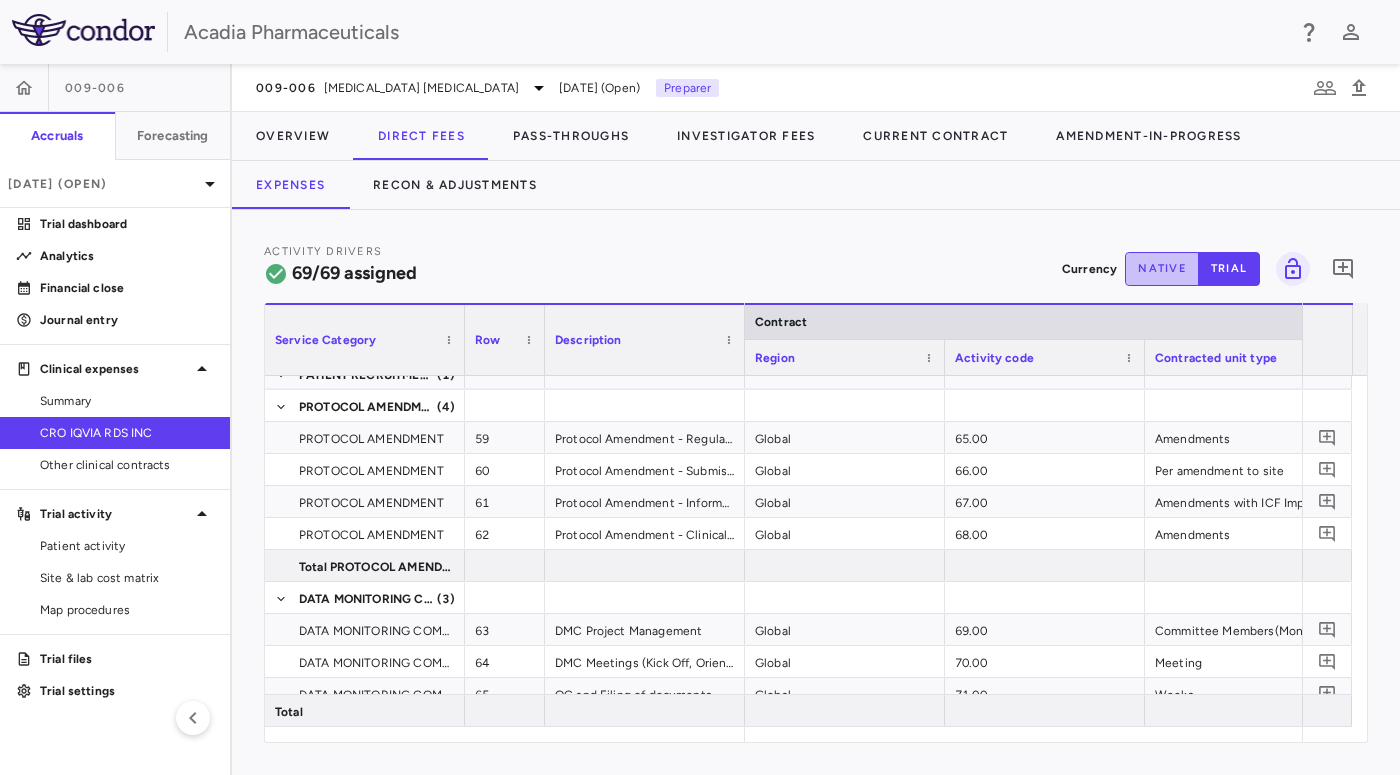 click on "native" at bounding box center (1162, 269) 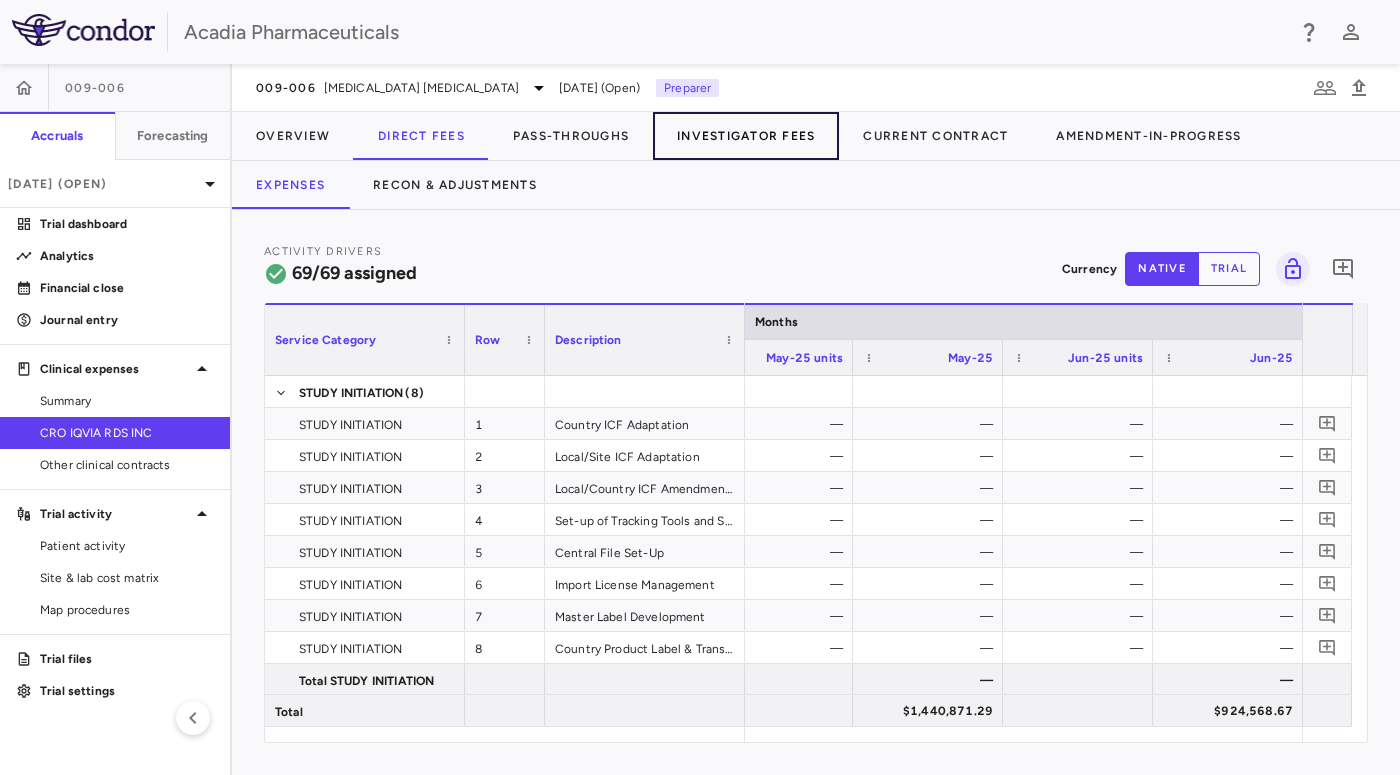 click on "Investigator Fees" at bounding box center (746, 136) 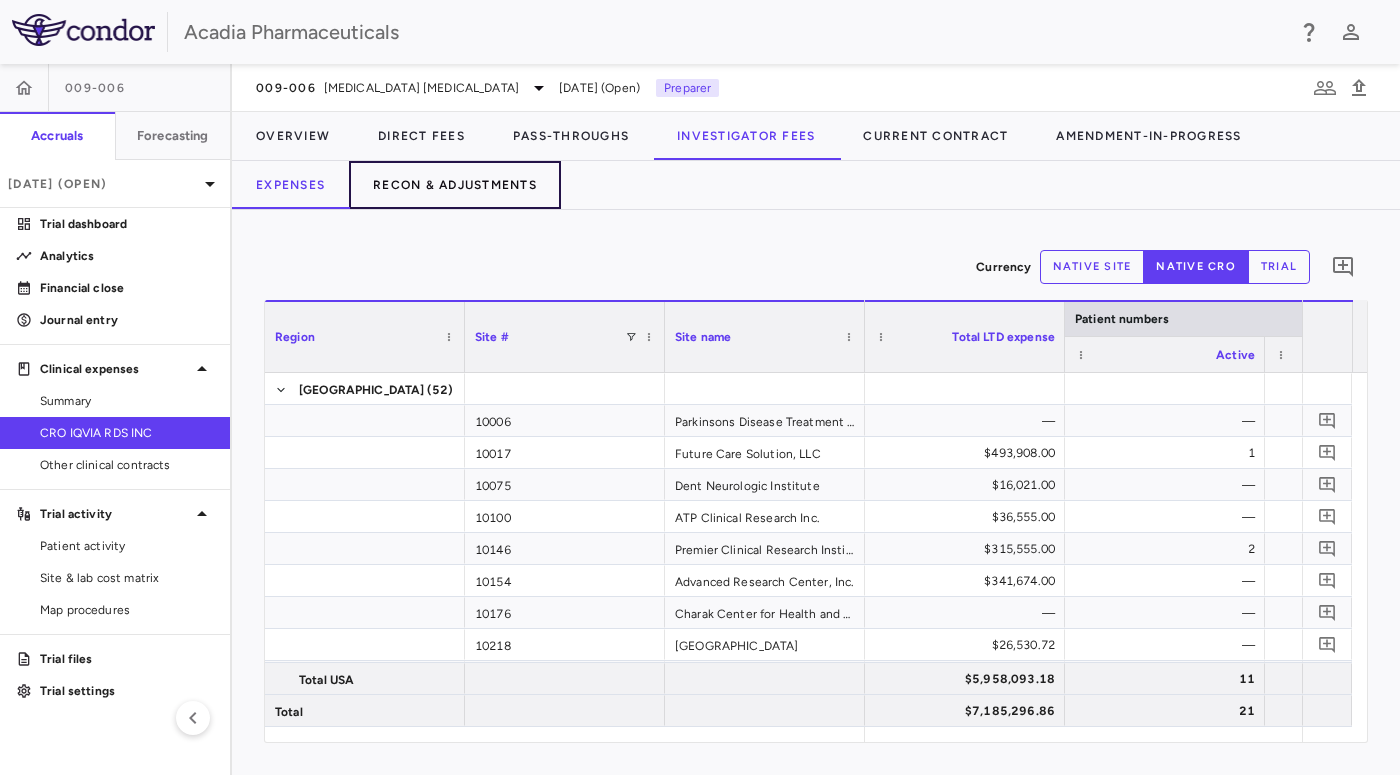 click on "Recon & Adjustments" at bounding box center [455, 185] 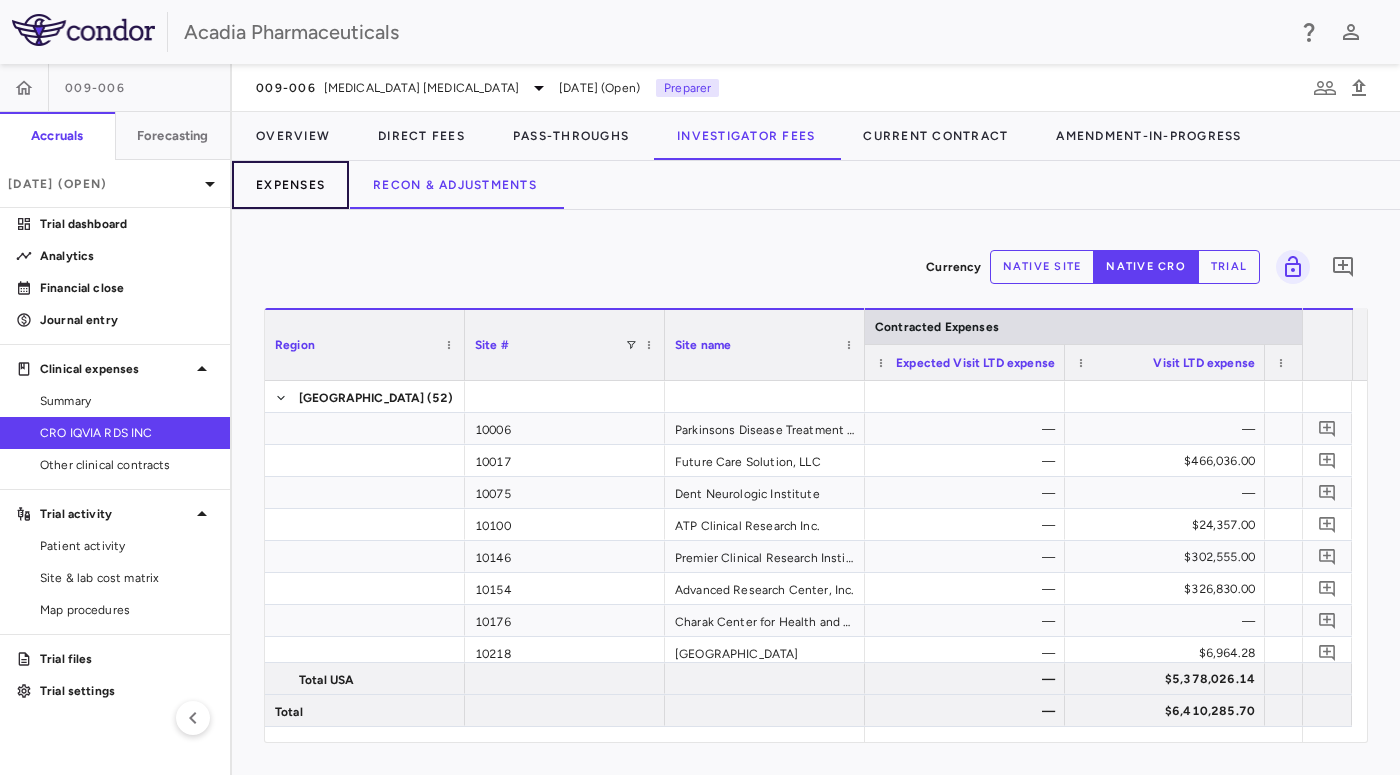 click on "Expenses" at bounding box center [290, 185] 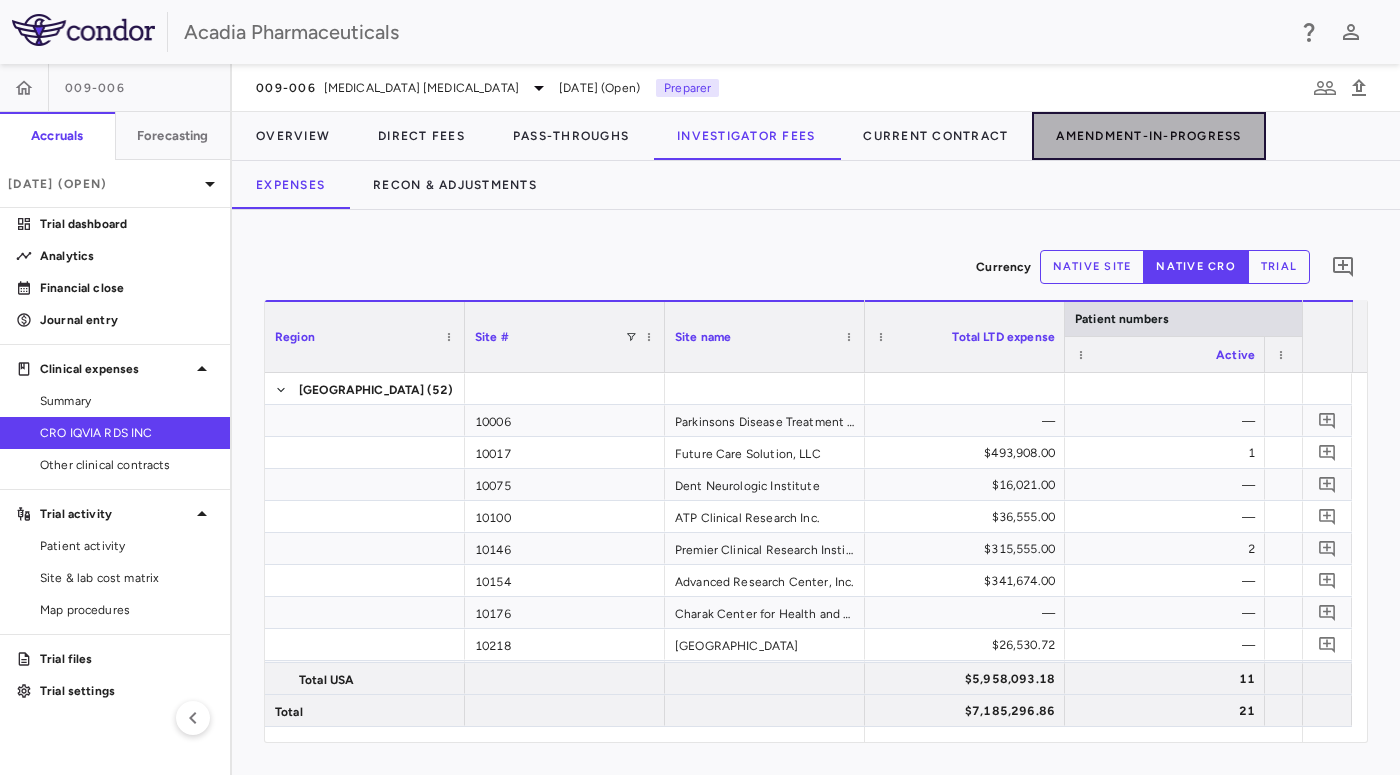 click on "Amendment-In-Progress" at bounding box center (1148, 136) 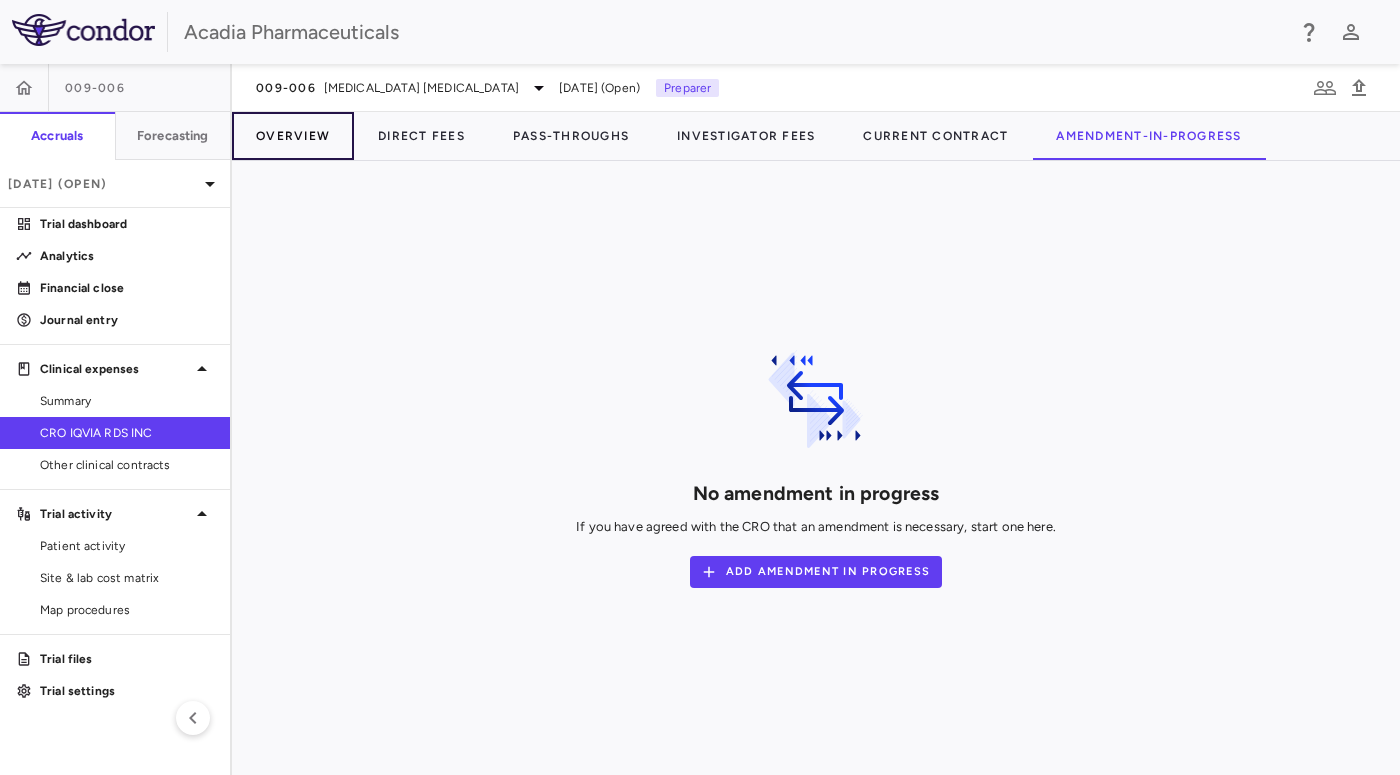 click on "Overview" at bounding box center (293, 136) 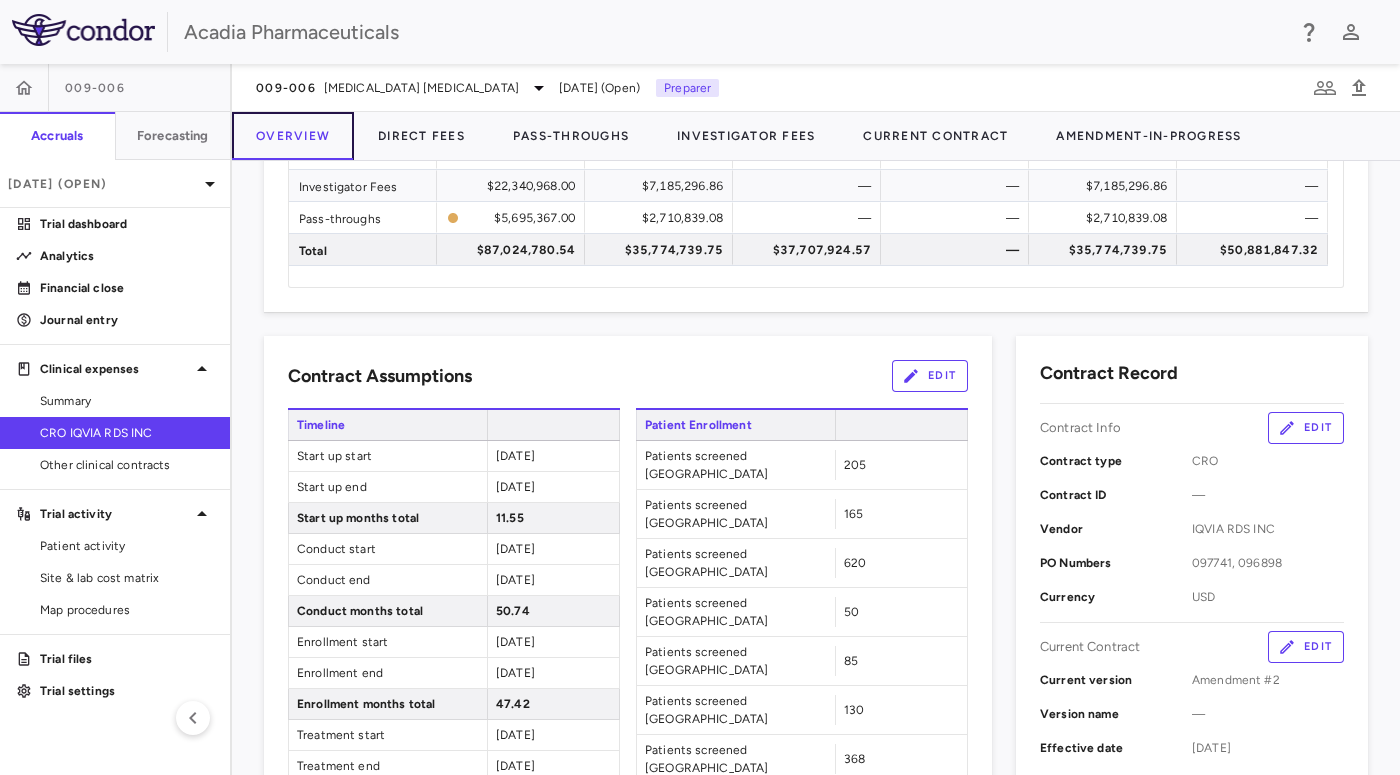 scroll, scrollTop: 0, scrollLeft: 0, axis: both 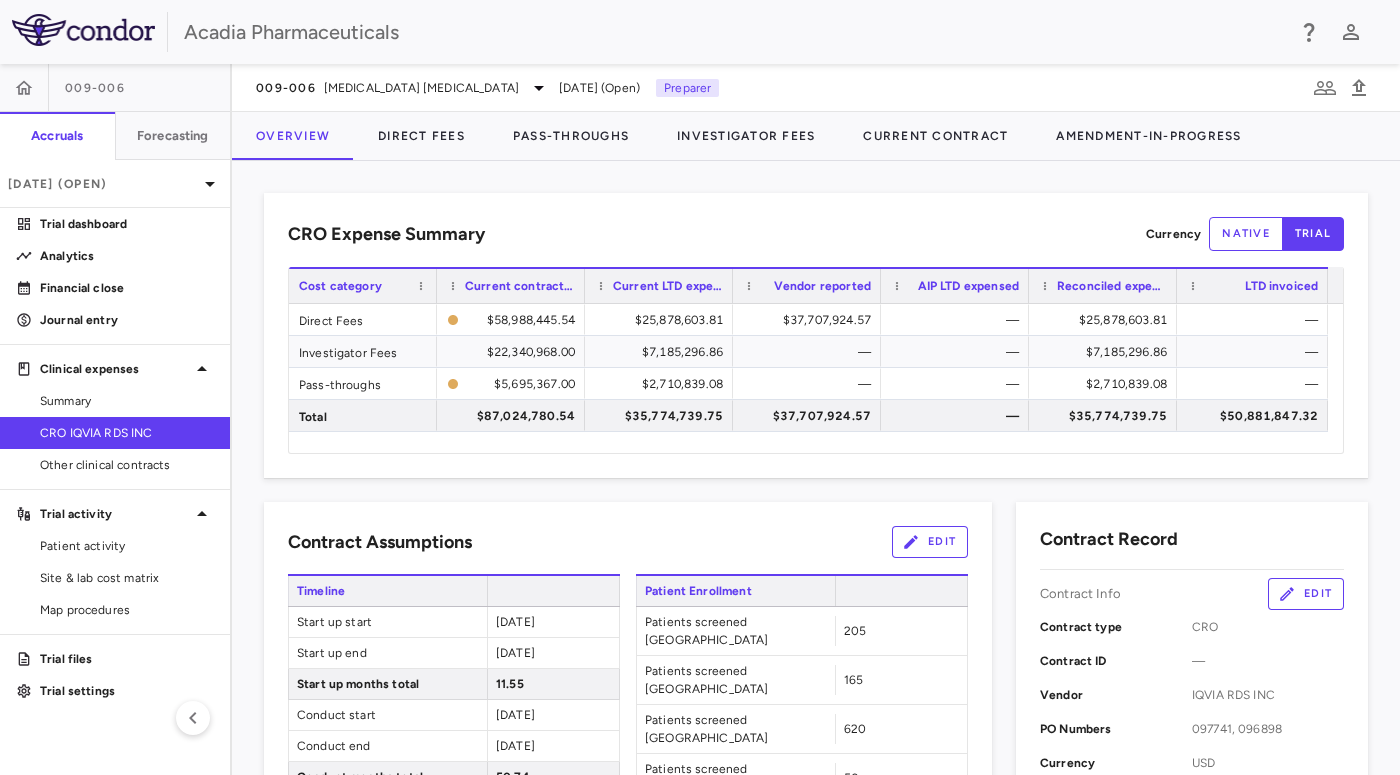 click on "009-006 Accruals Forecasting [DATE] (Open) Trial dashboard Analytics Financial close Journal entry Clinical expenses Summary CRO IQVIA RDS INC Other clinical contracts Trial activity Patient activity Site & lab cost matrix Map procedures Trial files Trial settings" at bounding box center (116, 419) 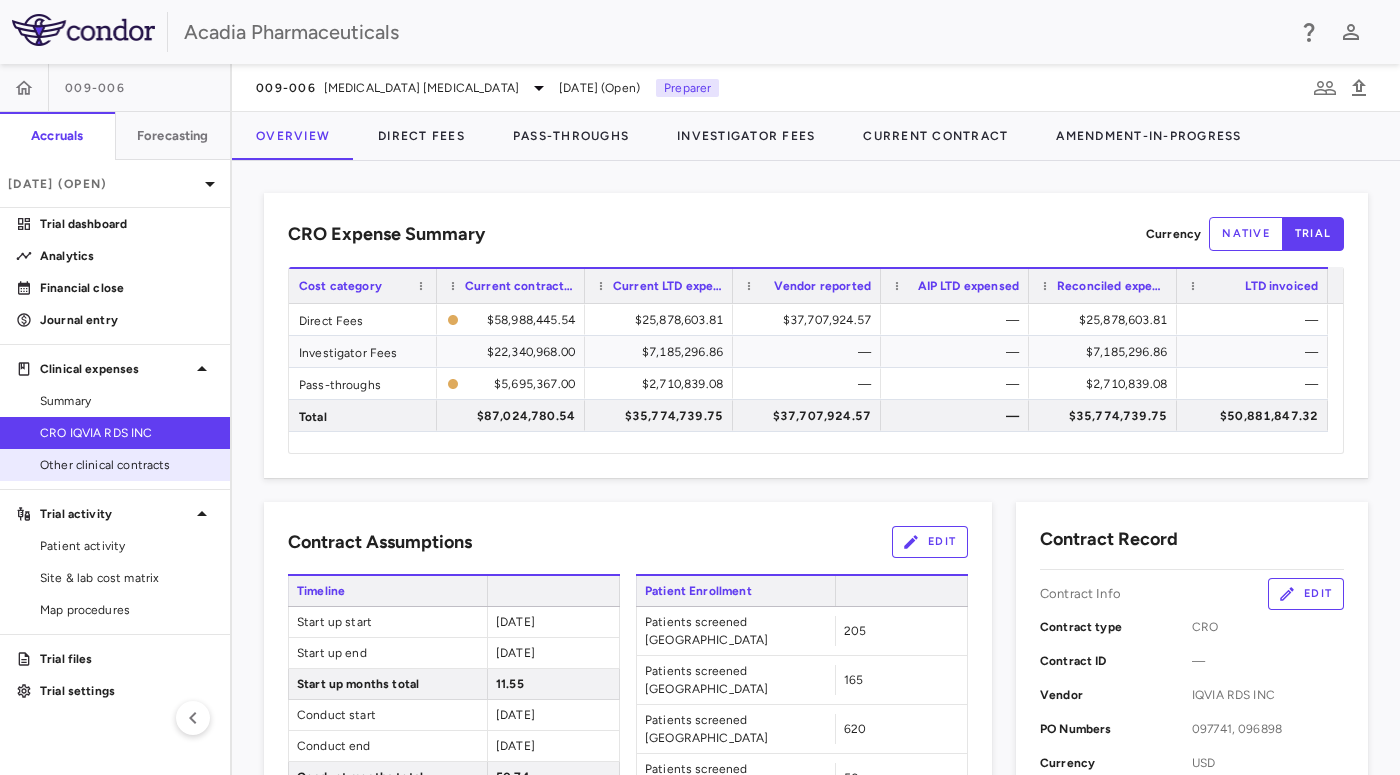 click on "Other clinical contracts" at bounding box center [115, 465] 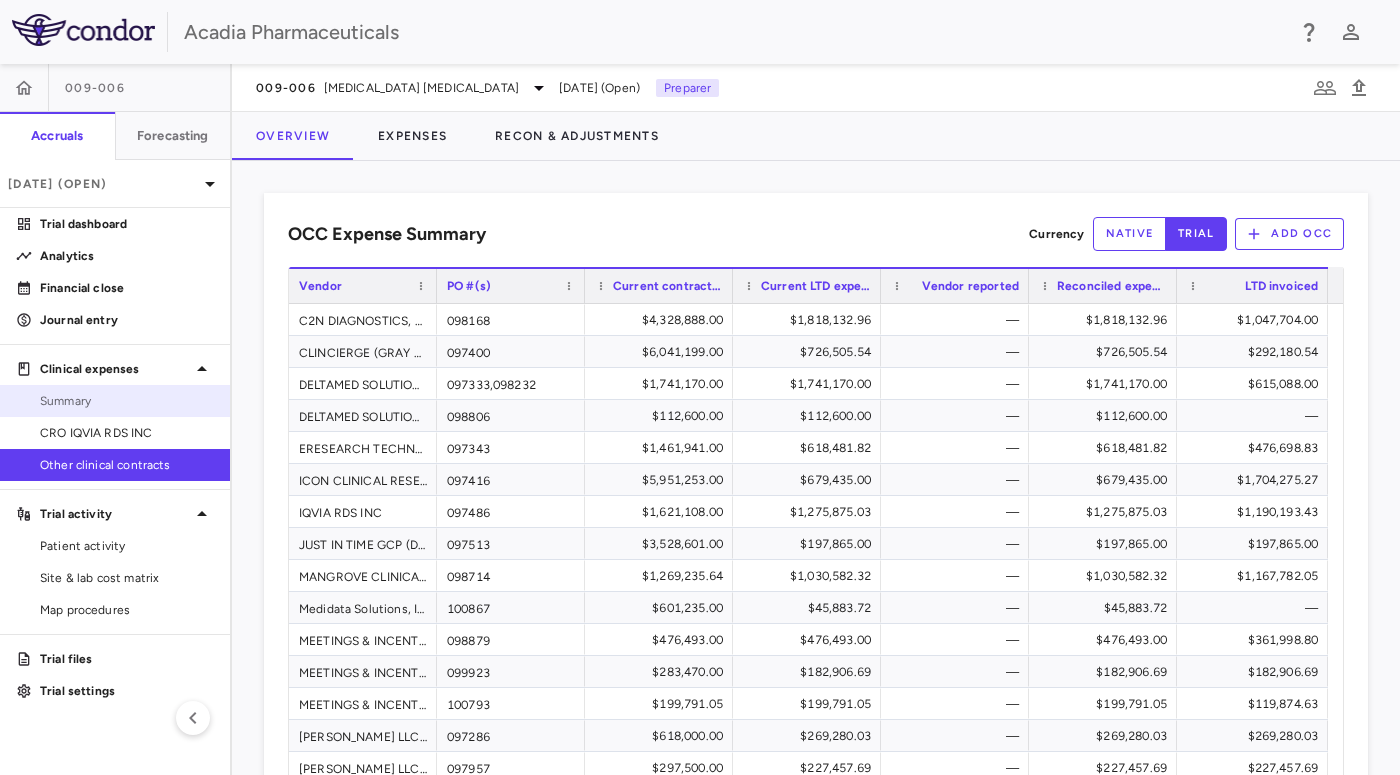 click on "Summary" at bounding box center [127, 401] 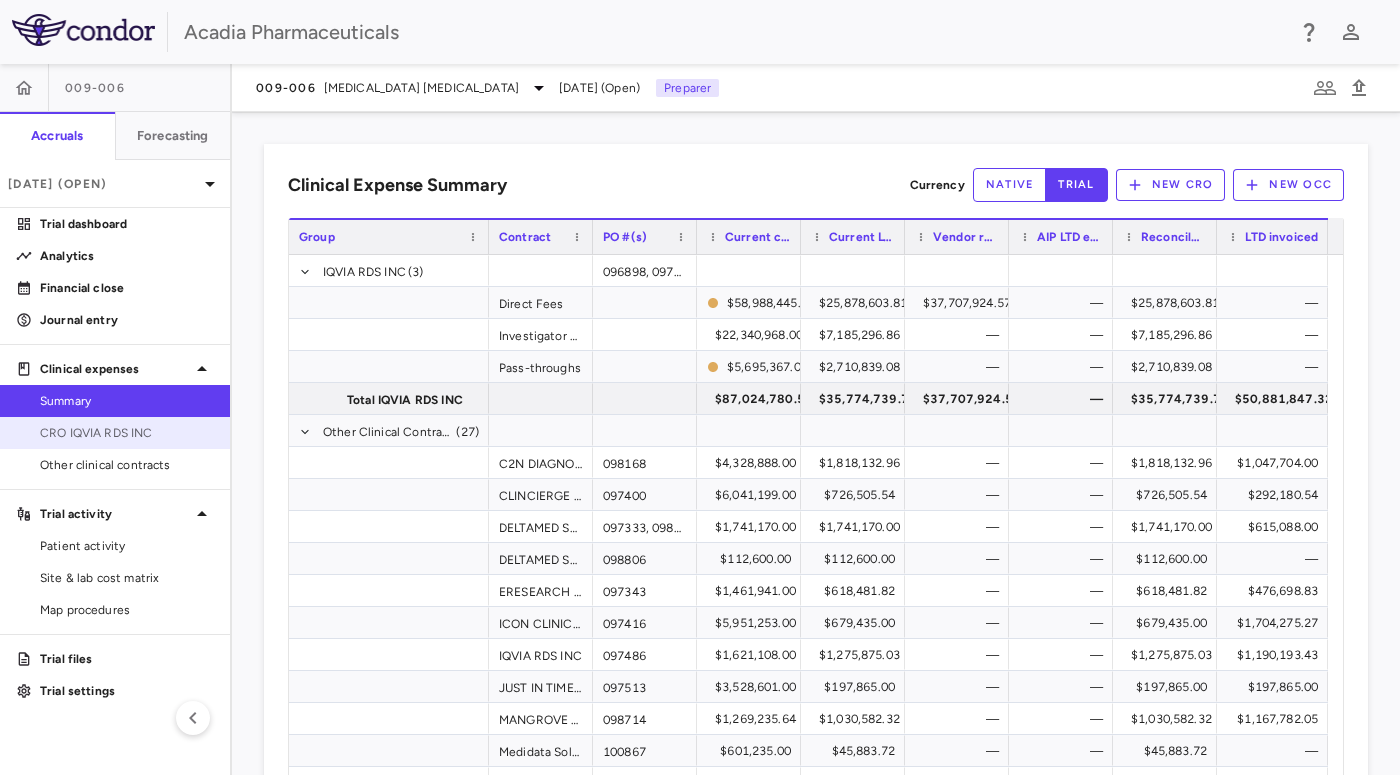 click on "CRO IQVIA RDS INC" at bounding box center [127, 433] 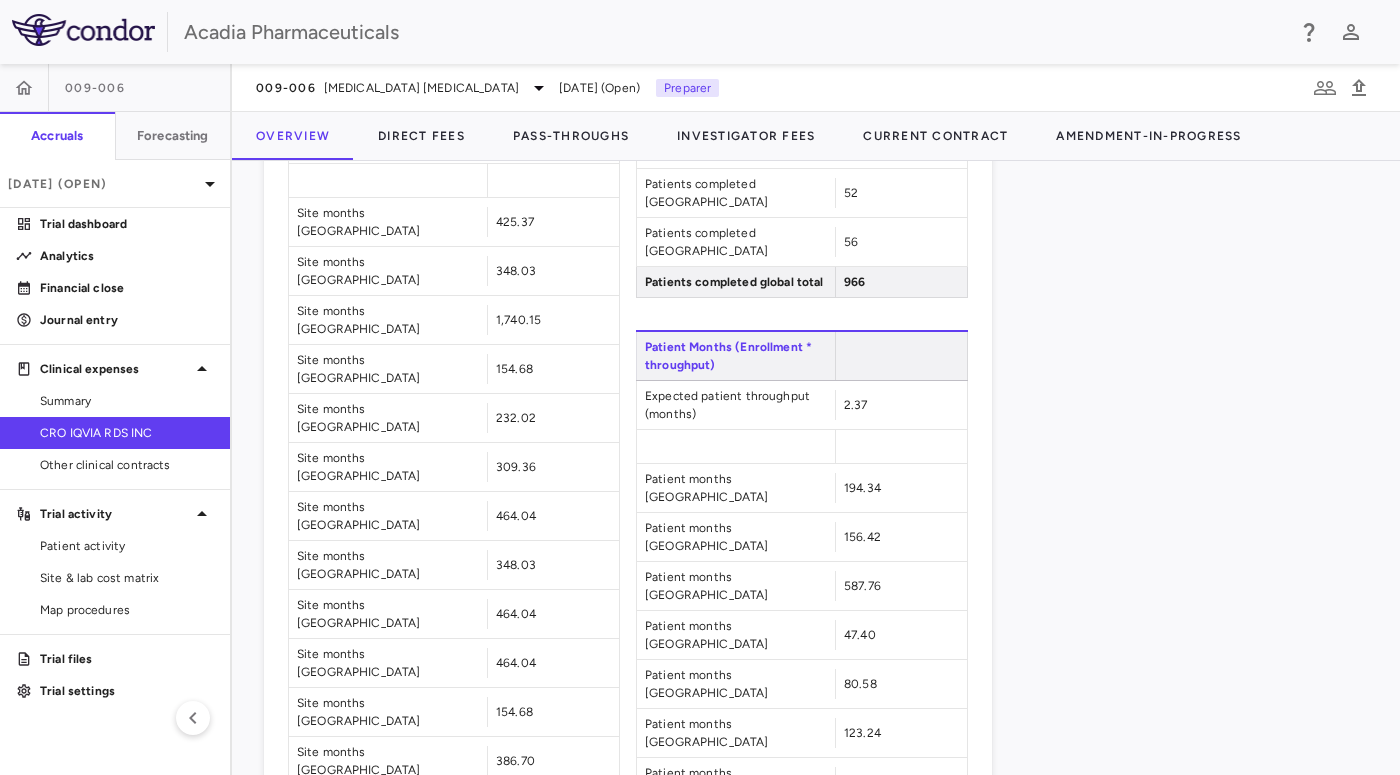 scroll, scrollTop: 2216, scrollLeft: 0, axis: vertical 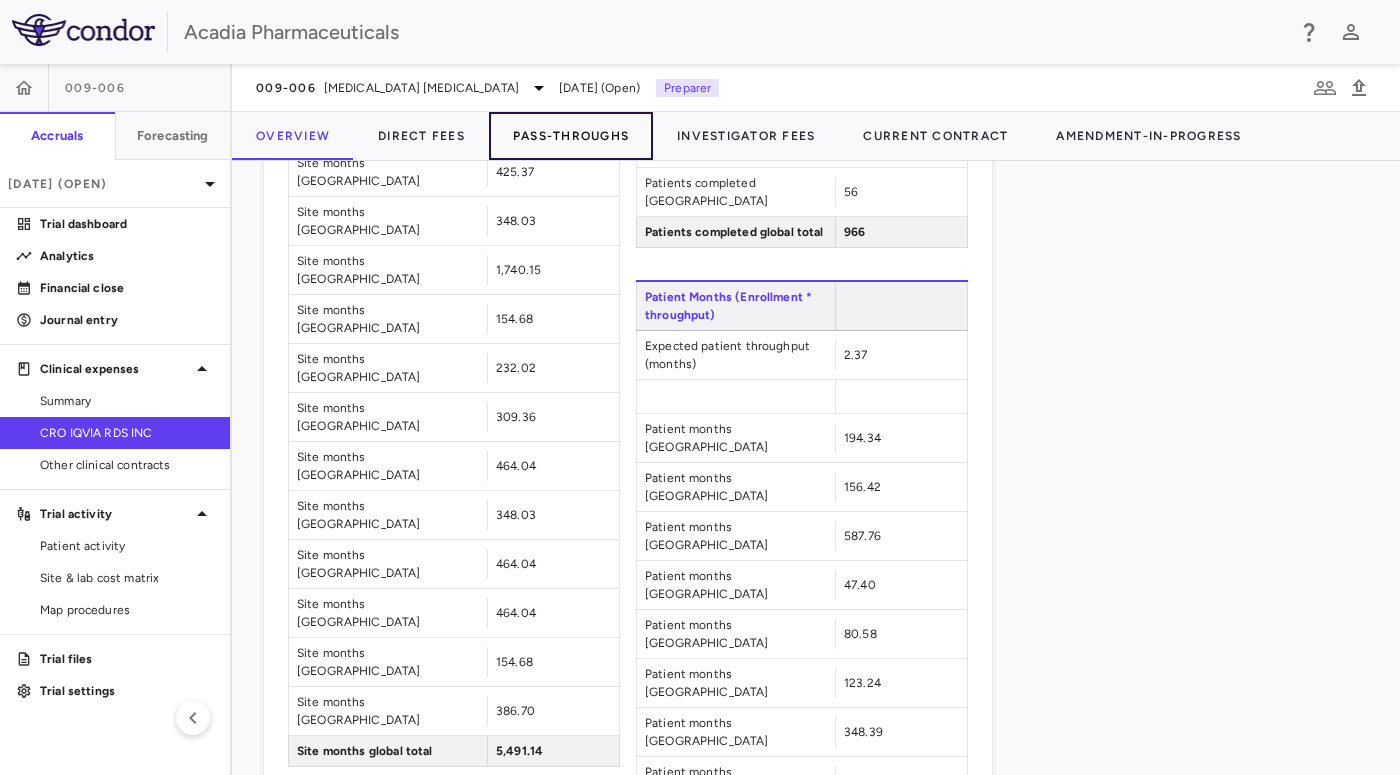 click on "Pass-Throughs" at bounding box center [571, 136] 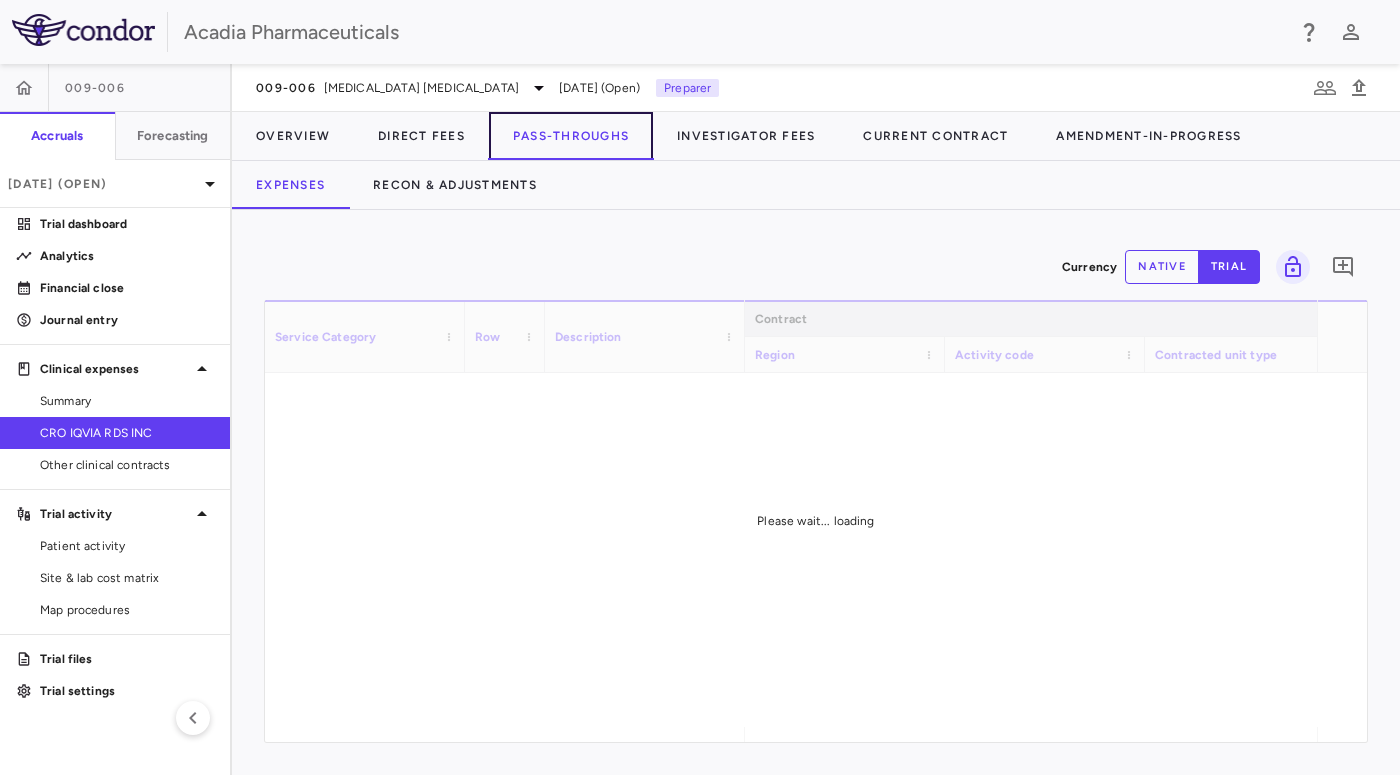 scroll, scrollTop: 0, scrollLeft: 0, axis: both 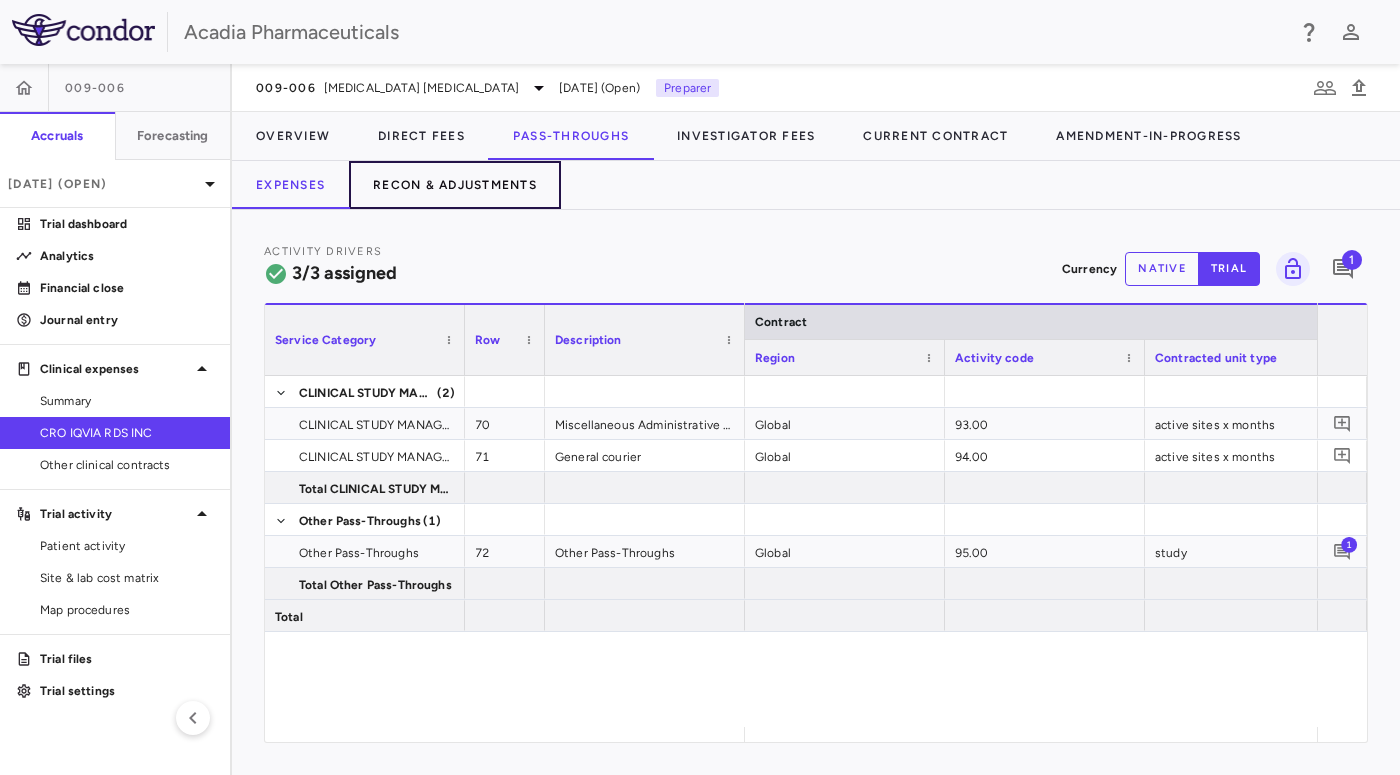 click on "Recon & Adjustments" at bounding box center [455, 185] 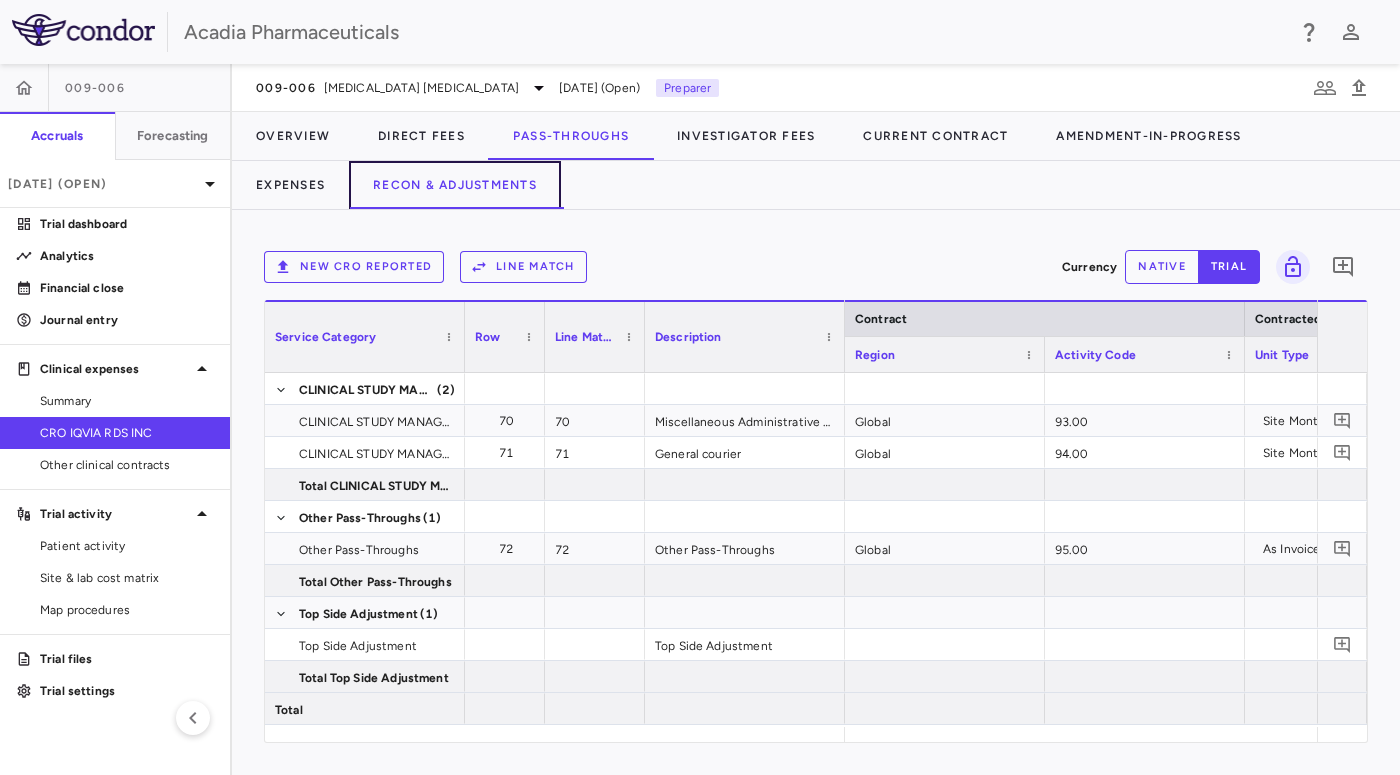 scroll, scrollTop: 0, scrollLeft: 124, axis: horizontal 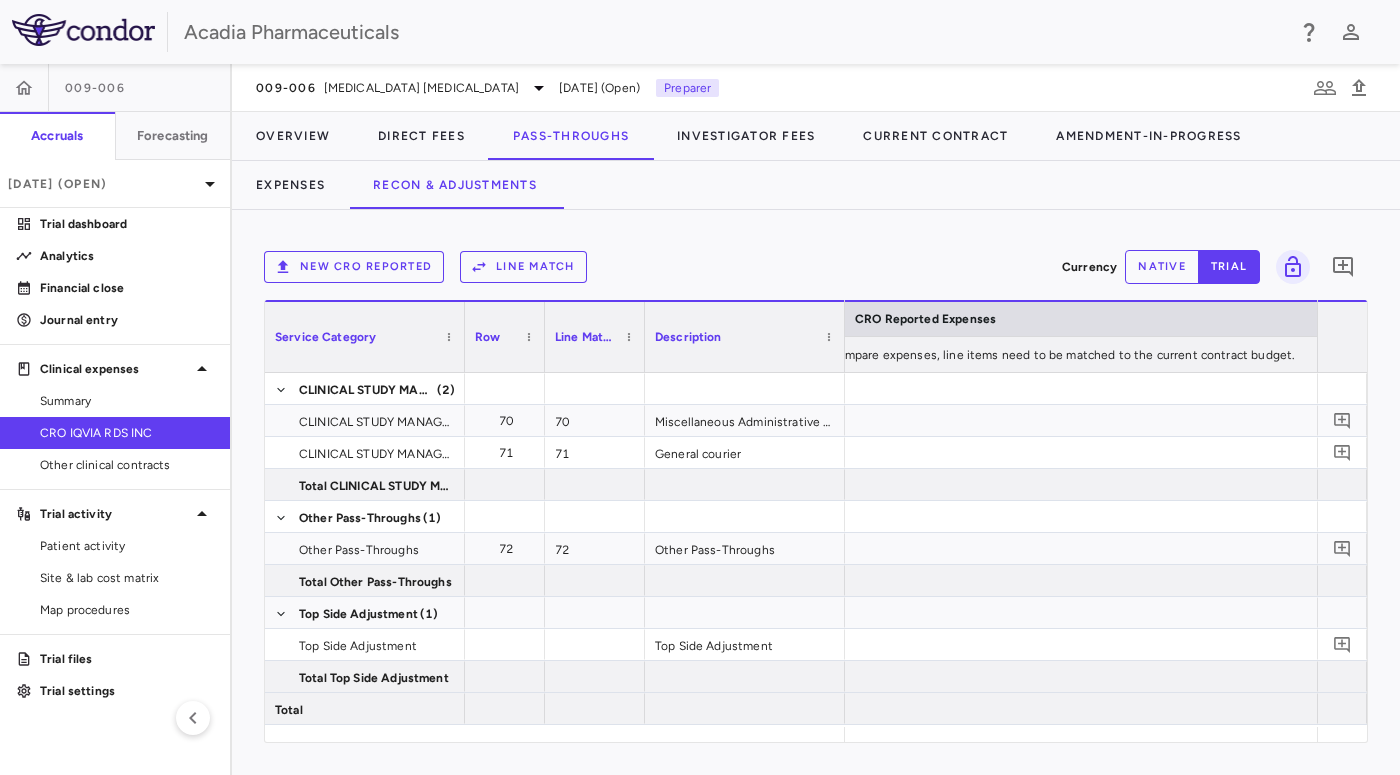 click on "native" at bounding box center (1162, 267) 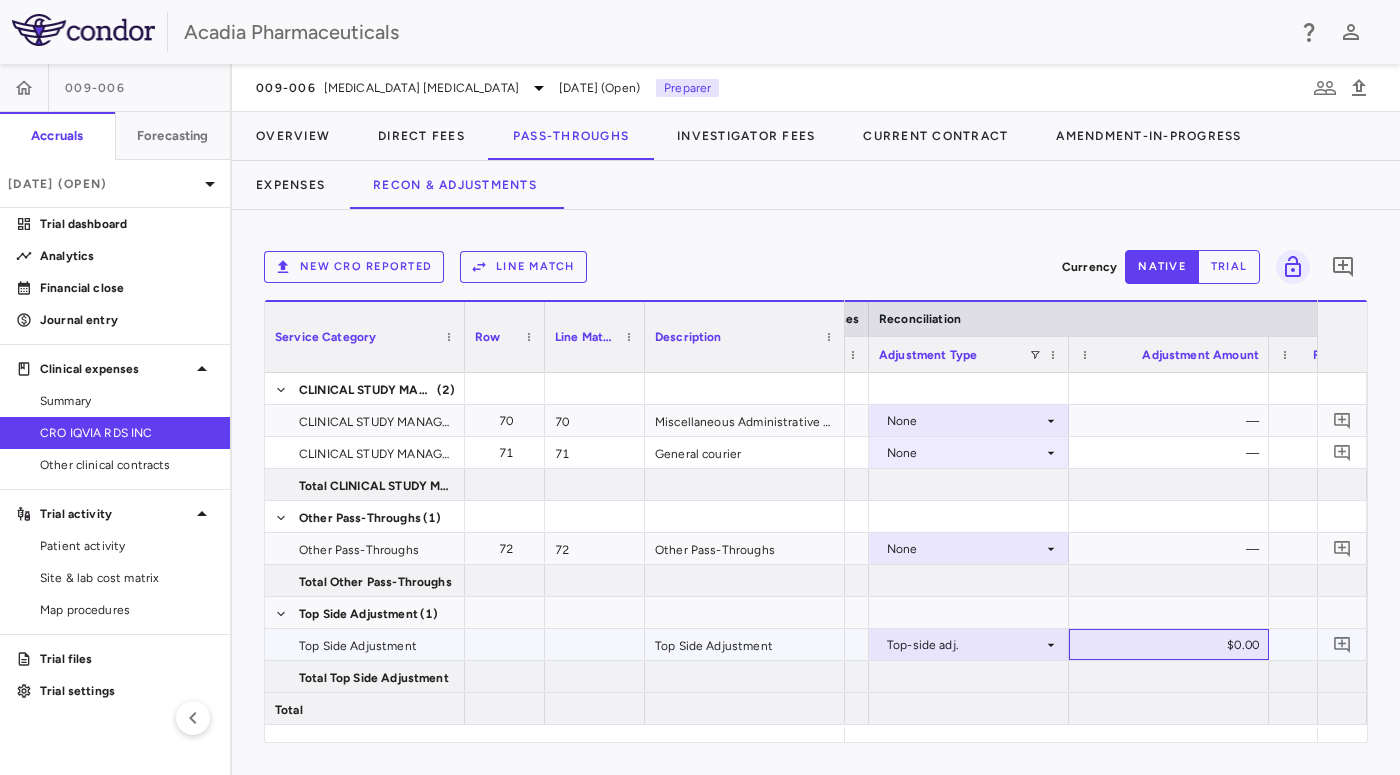 click on "$0.00" at bounding box center [1173, 645] 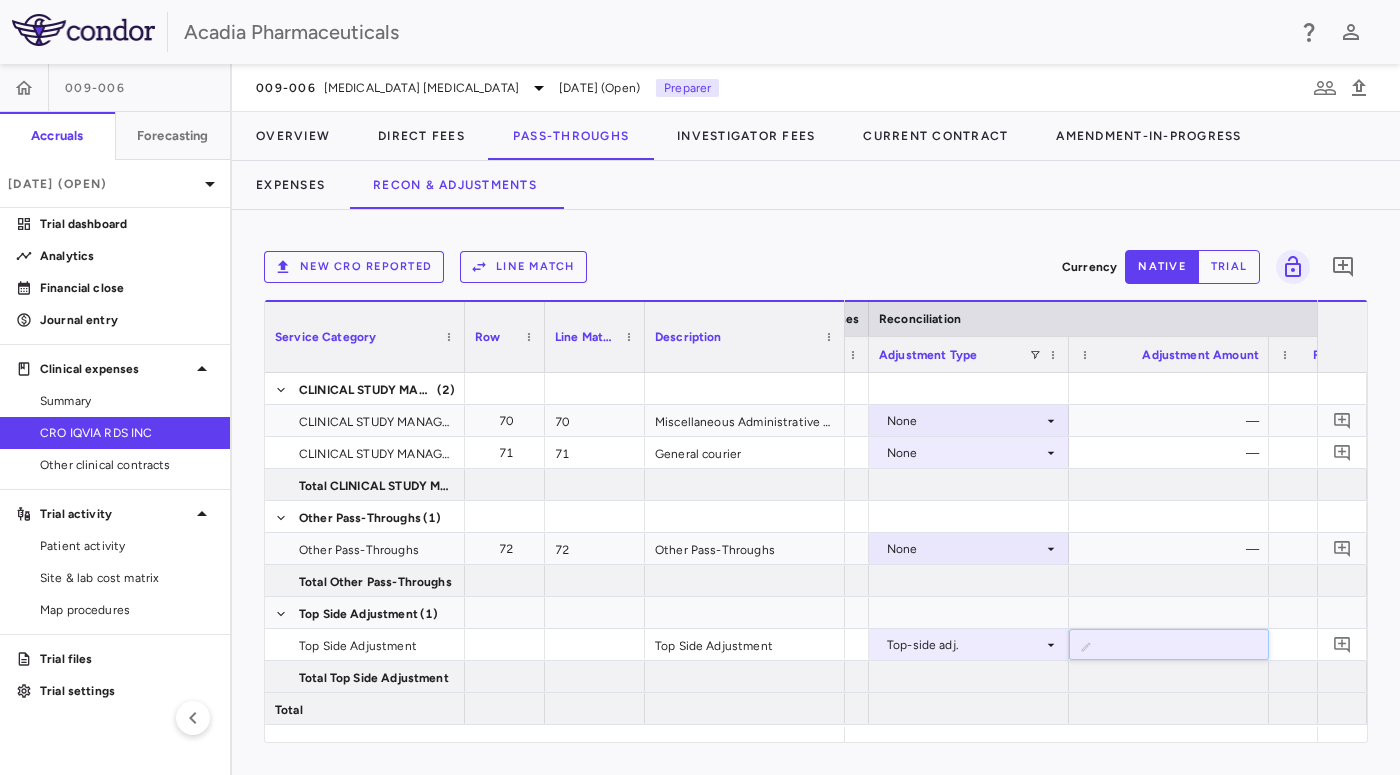 type on "**********" 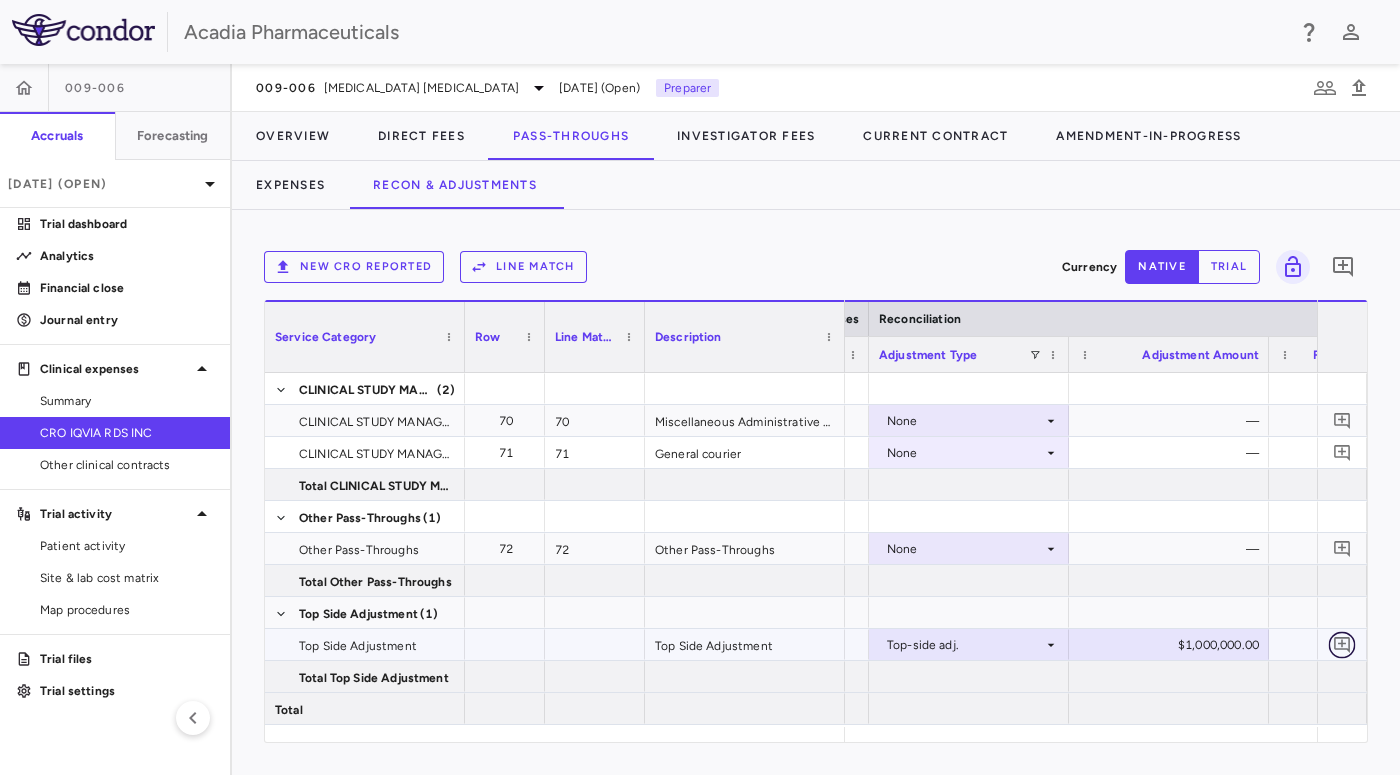 click 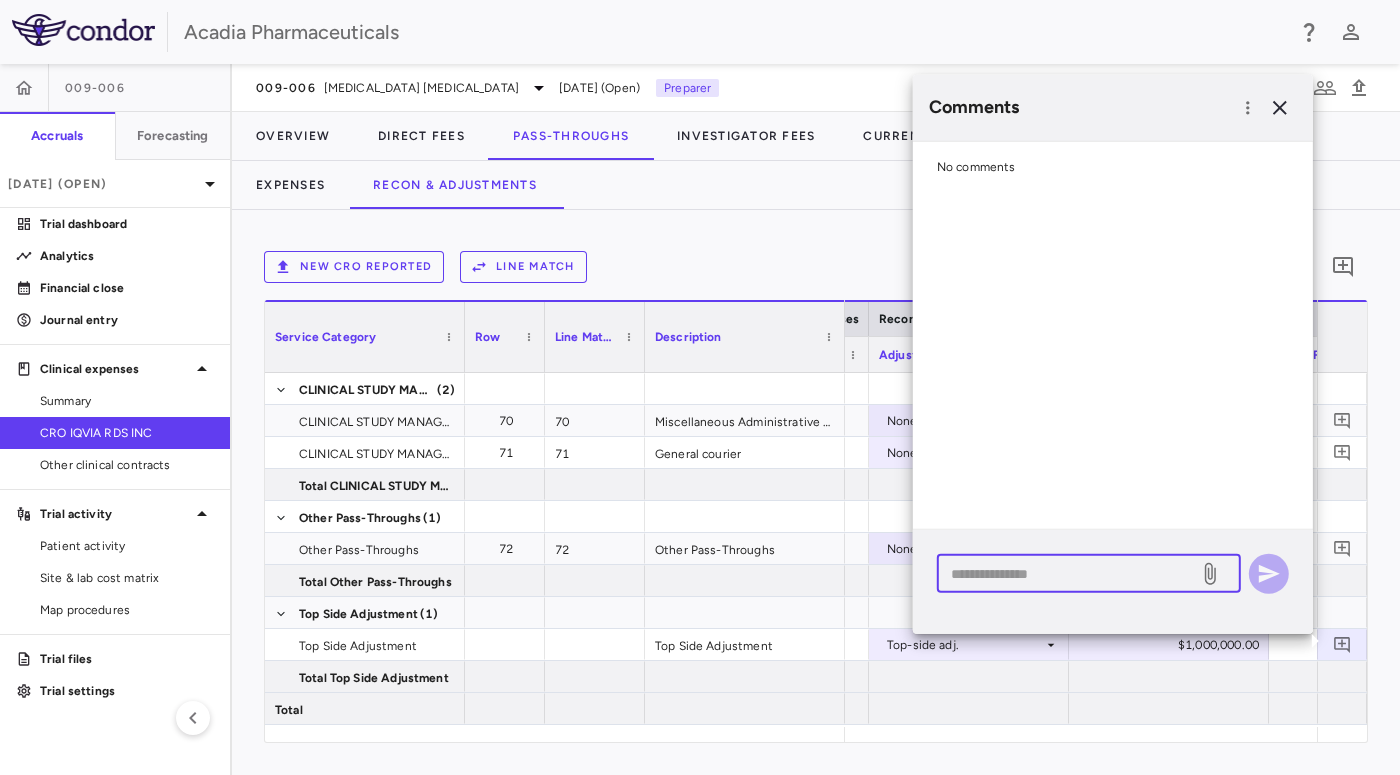 click at bounding box center [1068, 573] 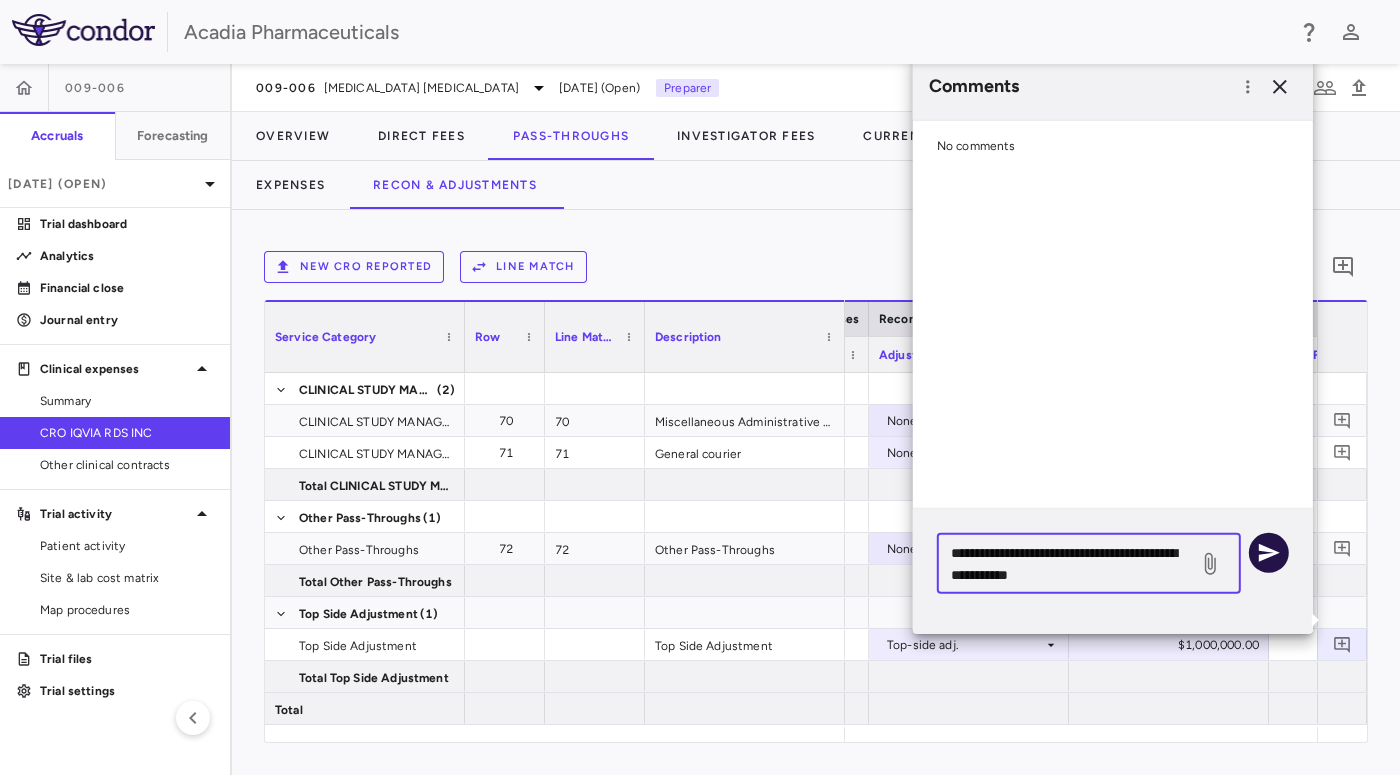 type on "**********" 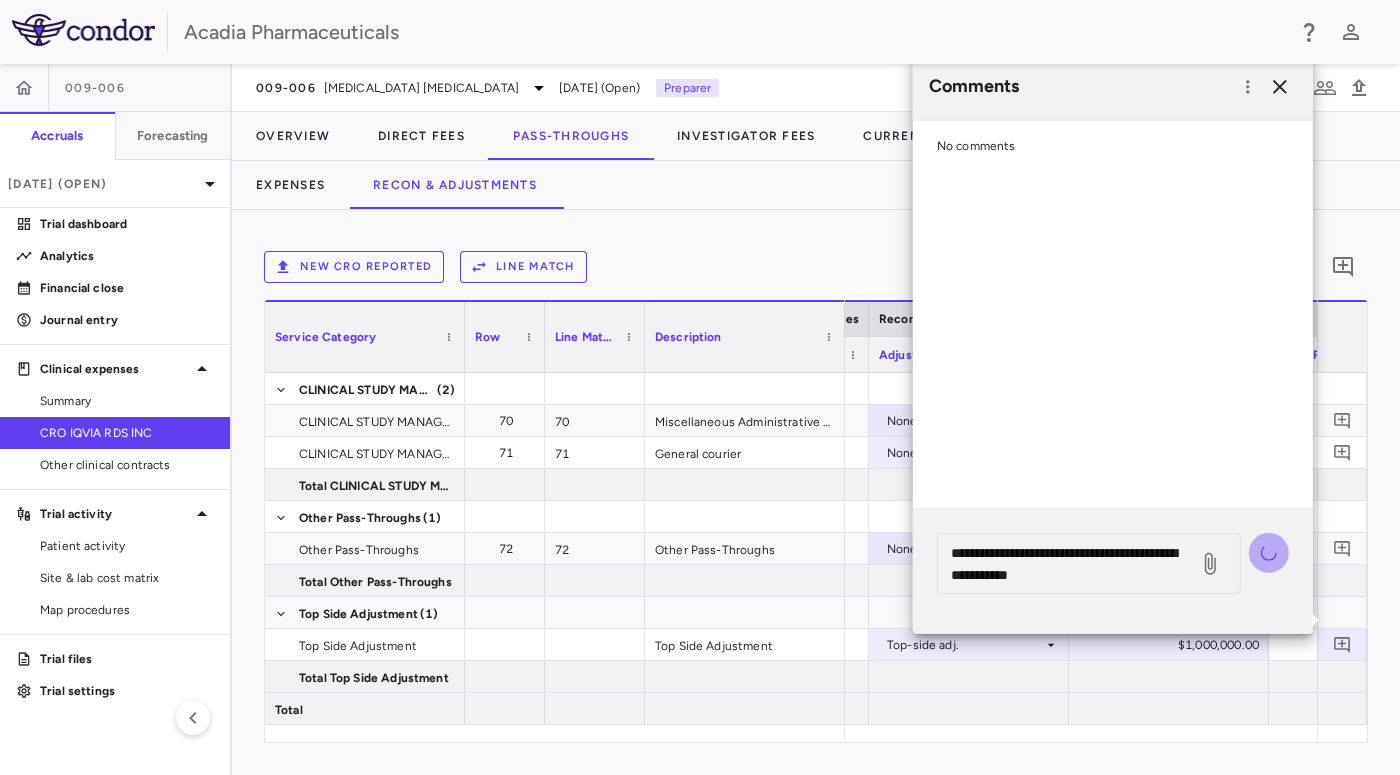 type 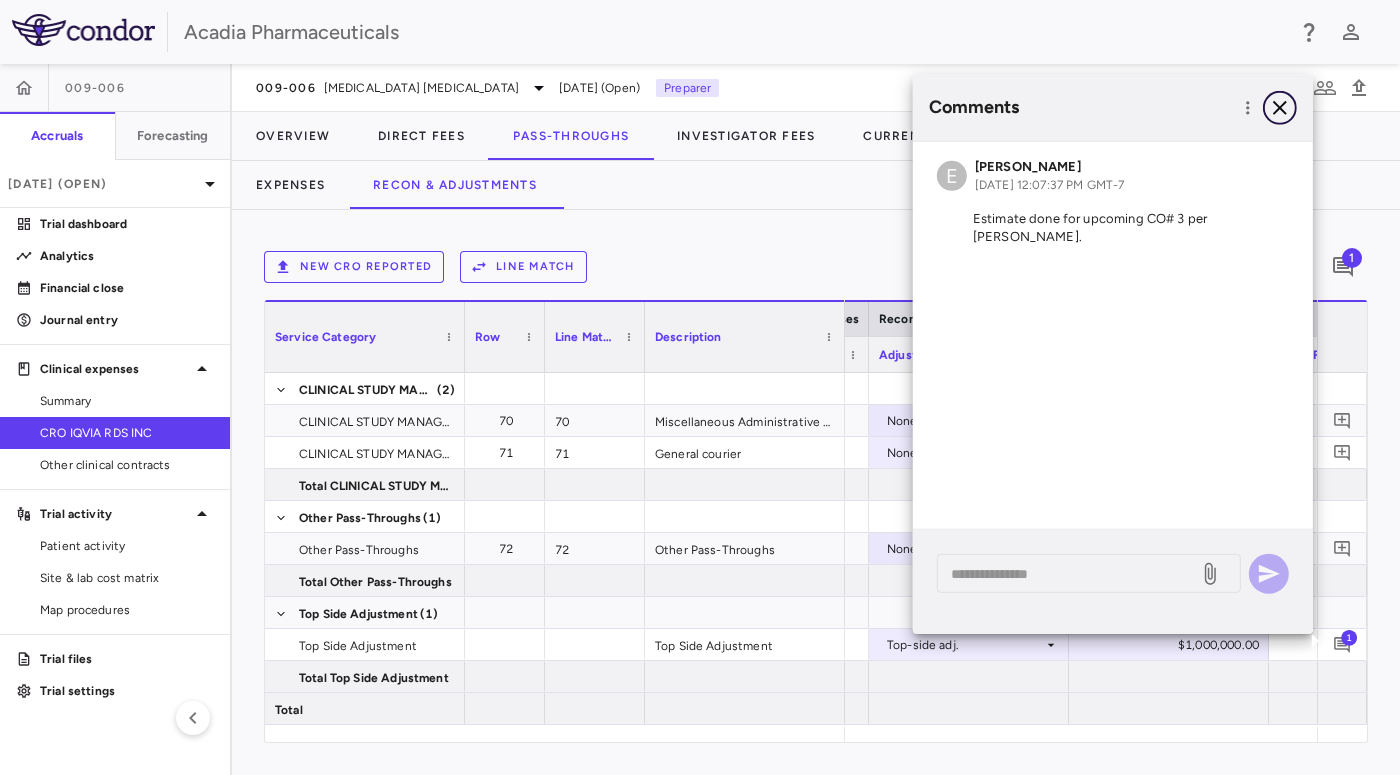 click 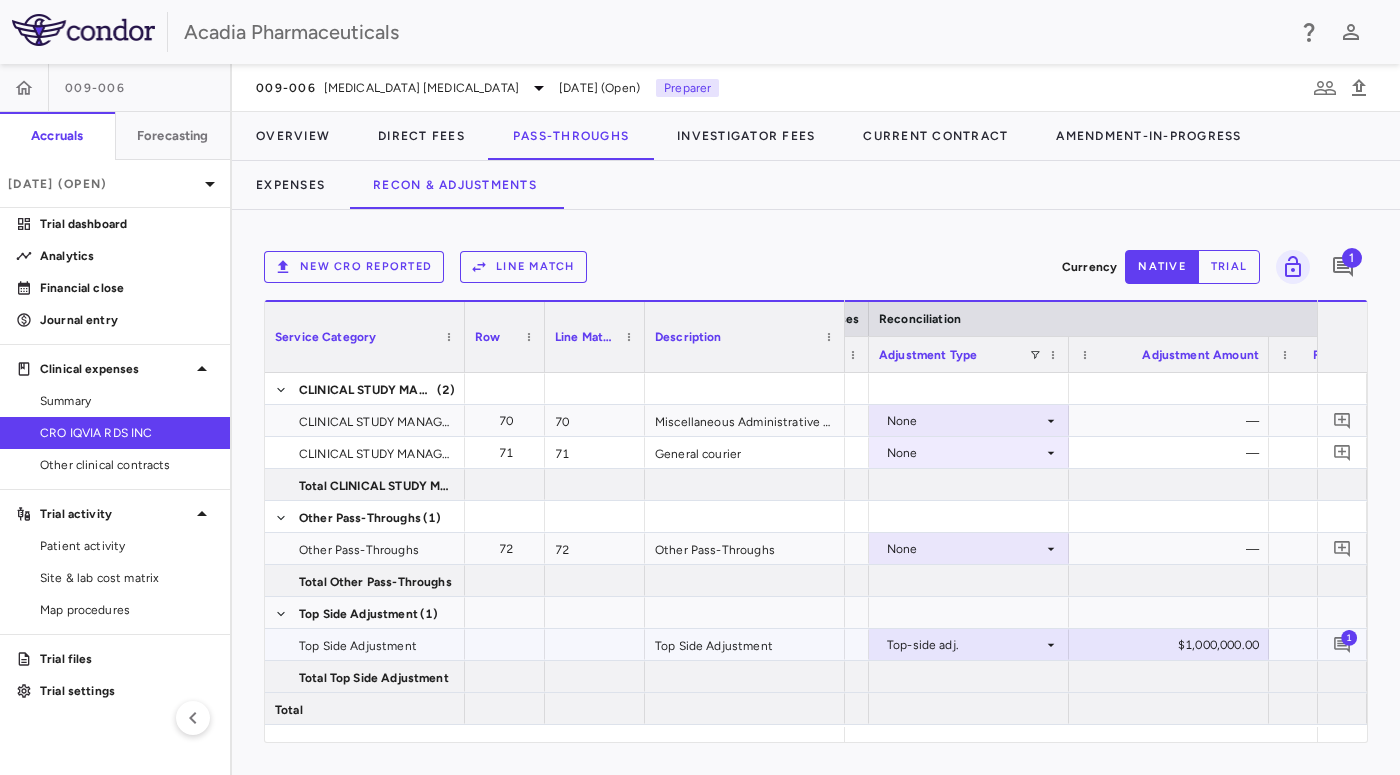 click on "1" at bounding box center (1349, 637) 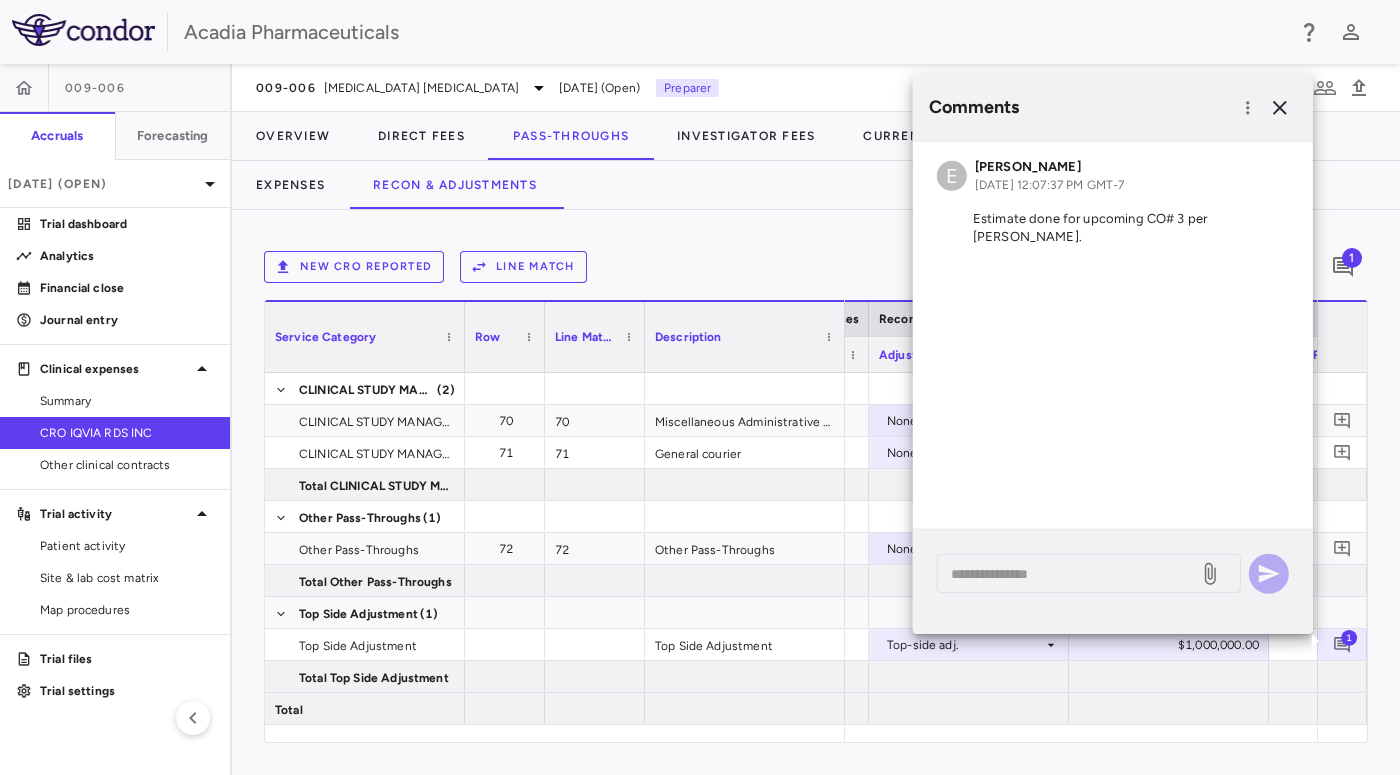 drag, startPoint x: 1038, startPoint y: 235, endPoint x: 943, endPoint y: 215, distance: 97.082436 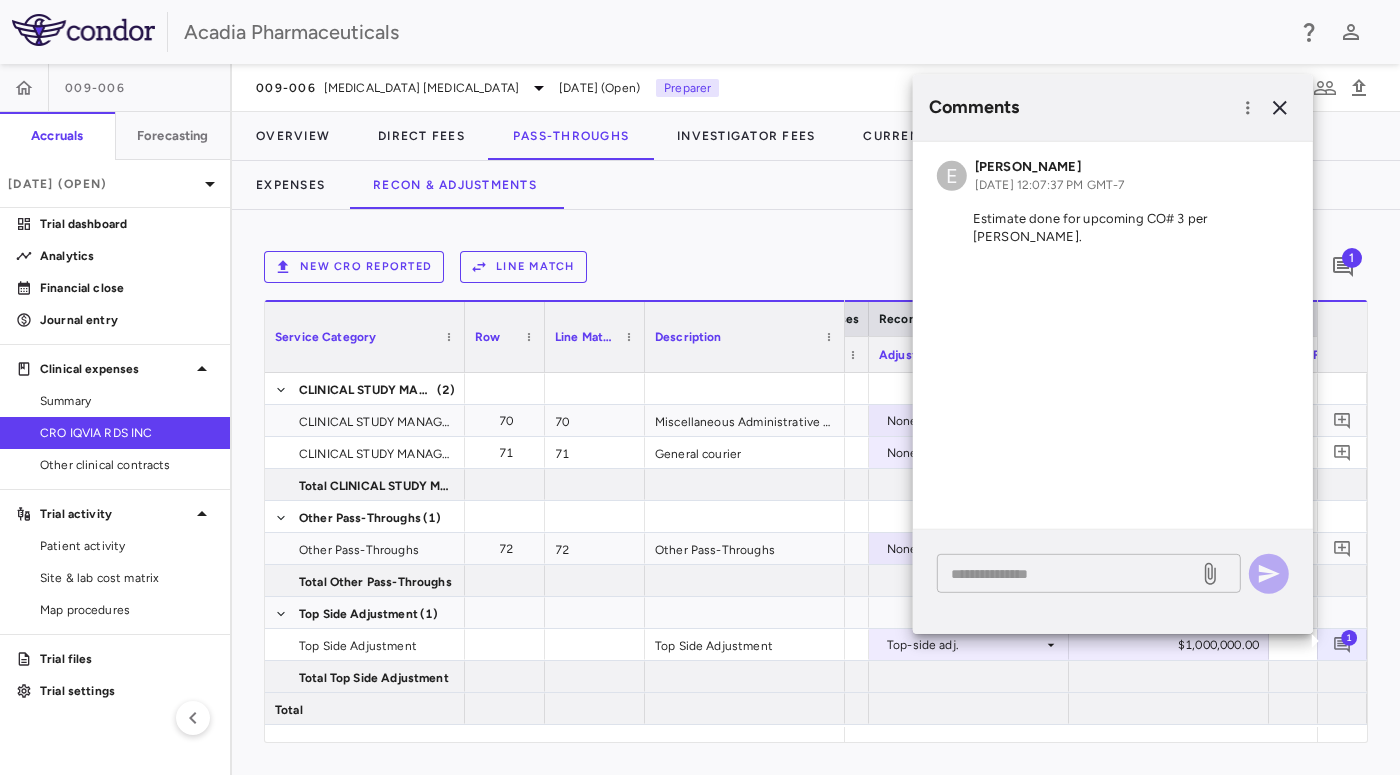 click at bounding box center (1068, 573) 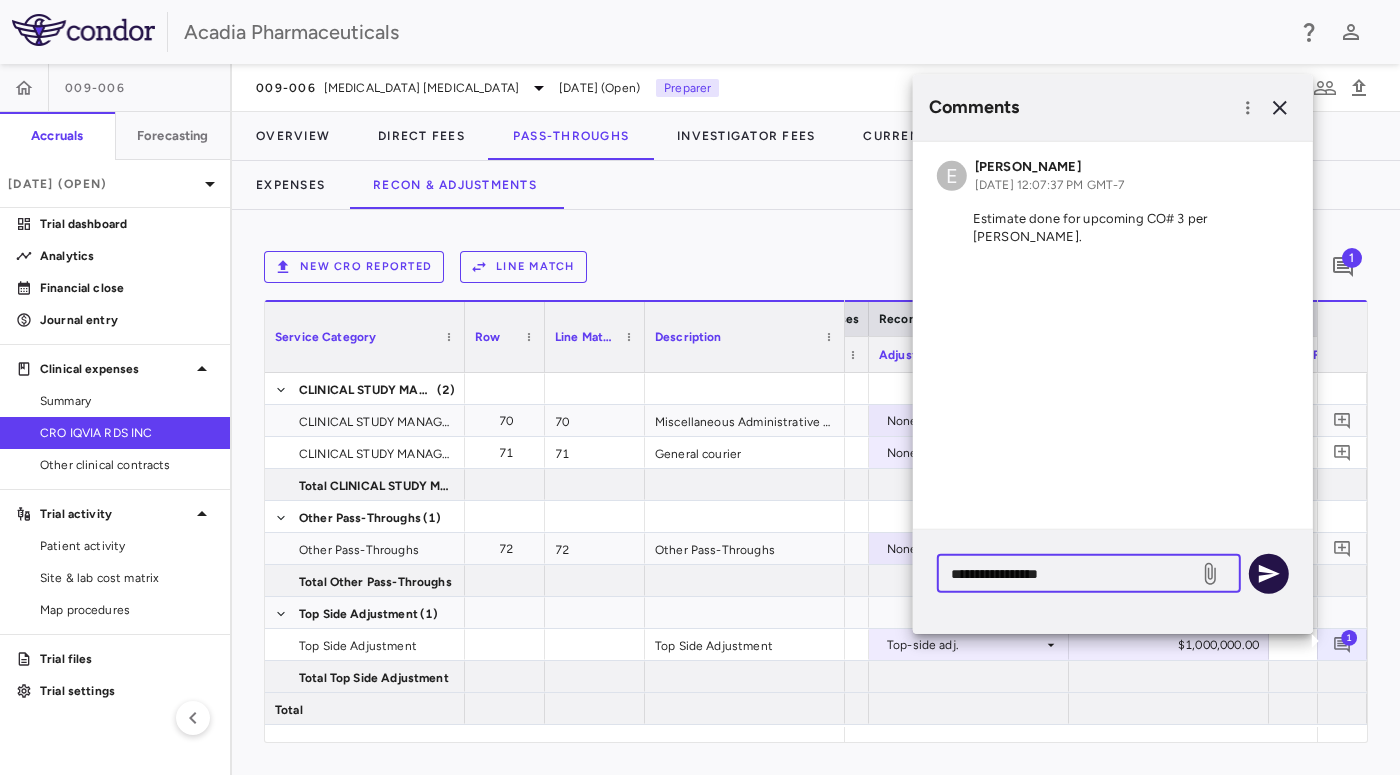 type on "**********" 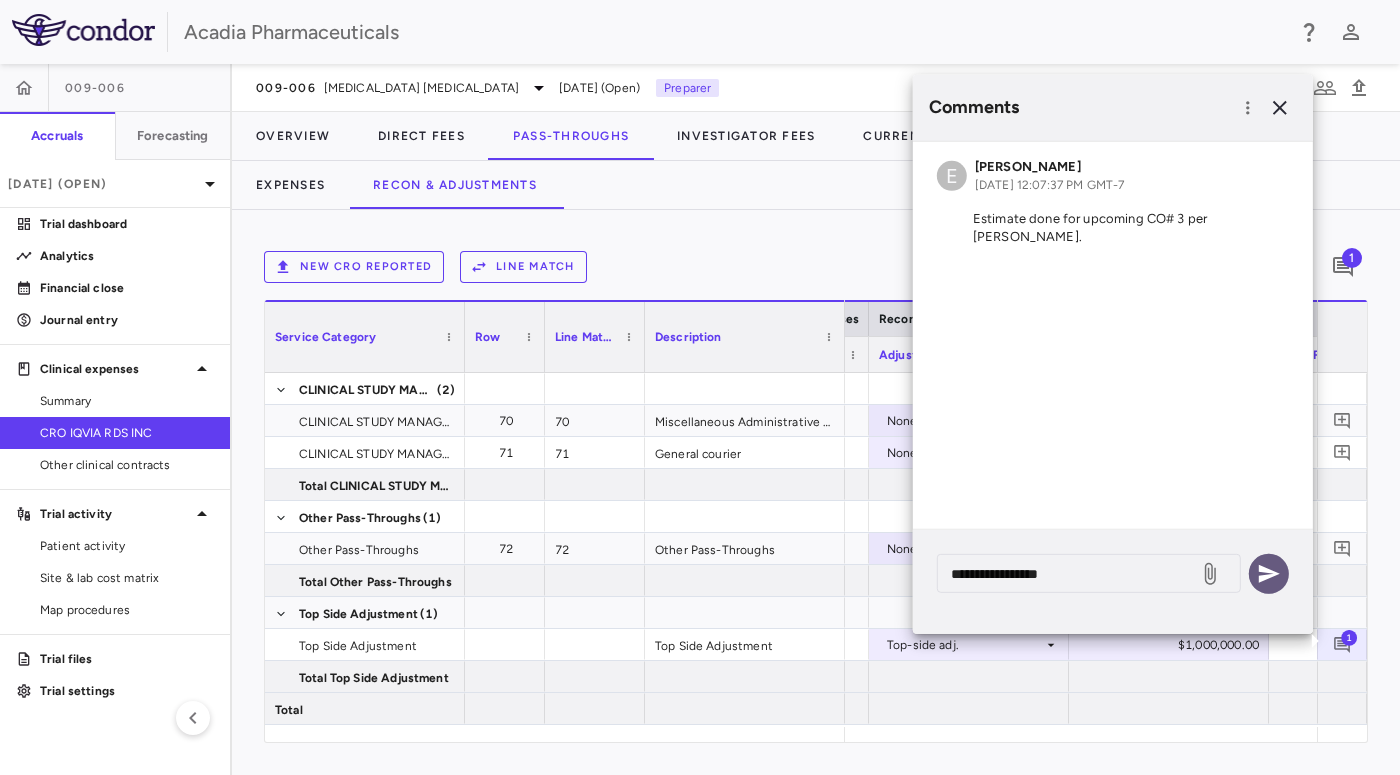 click 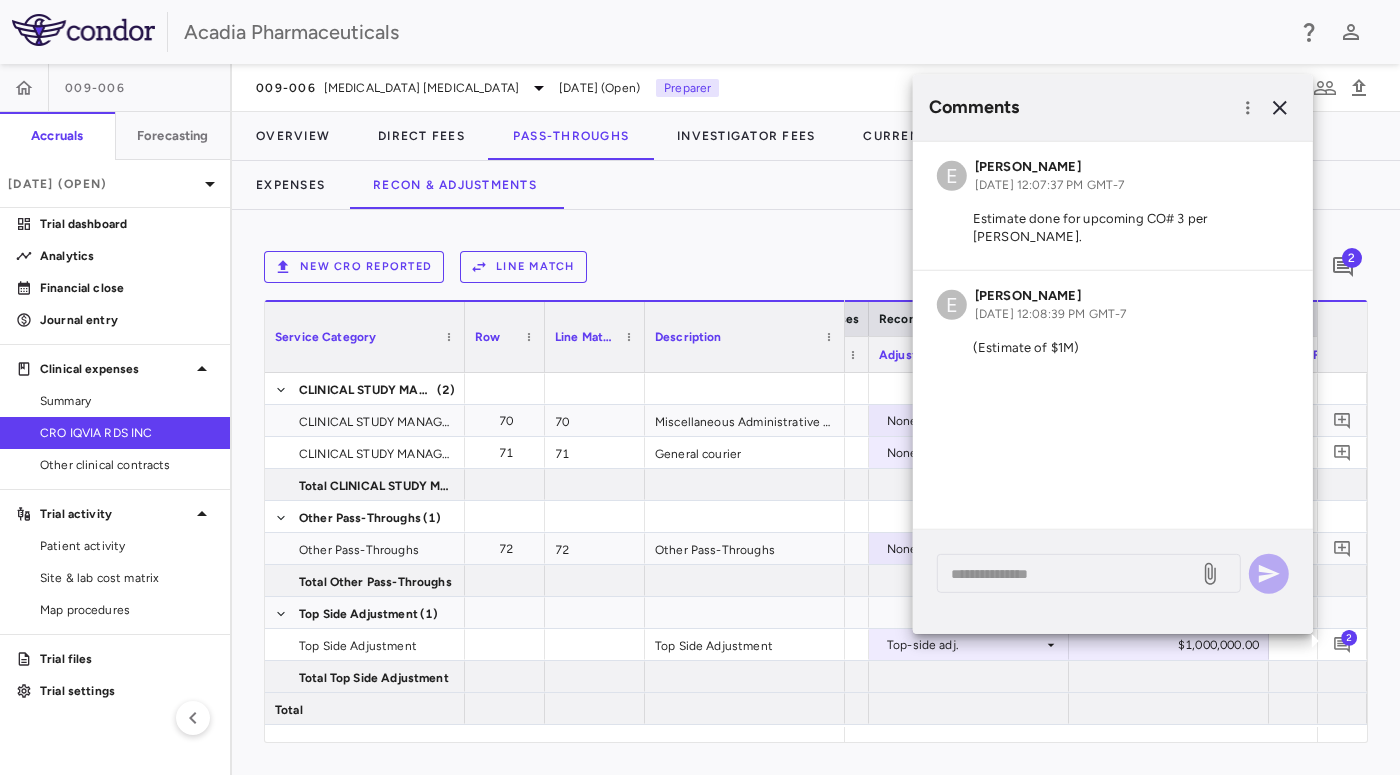 click on "Estimate done for upcoming CO# 3 per [PERSON_NAME]." at bounding box center [1113, 227] 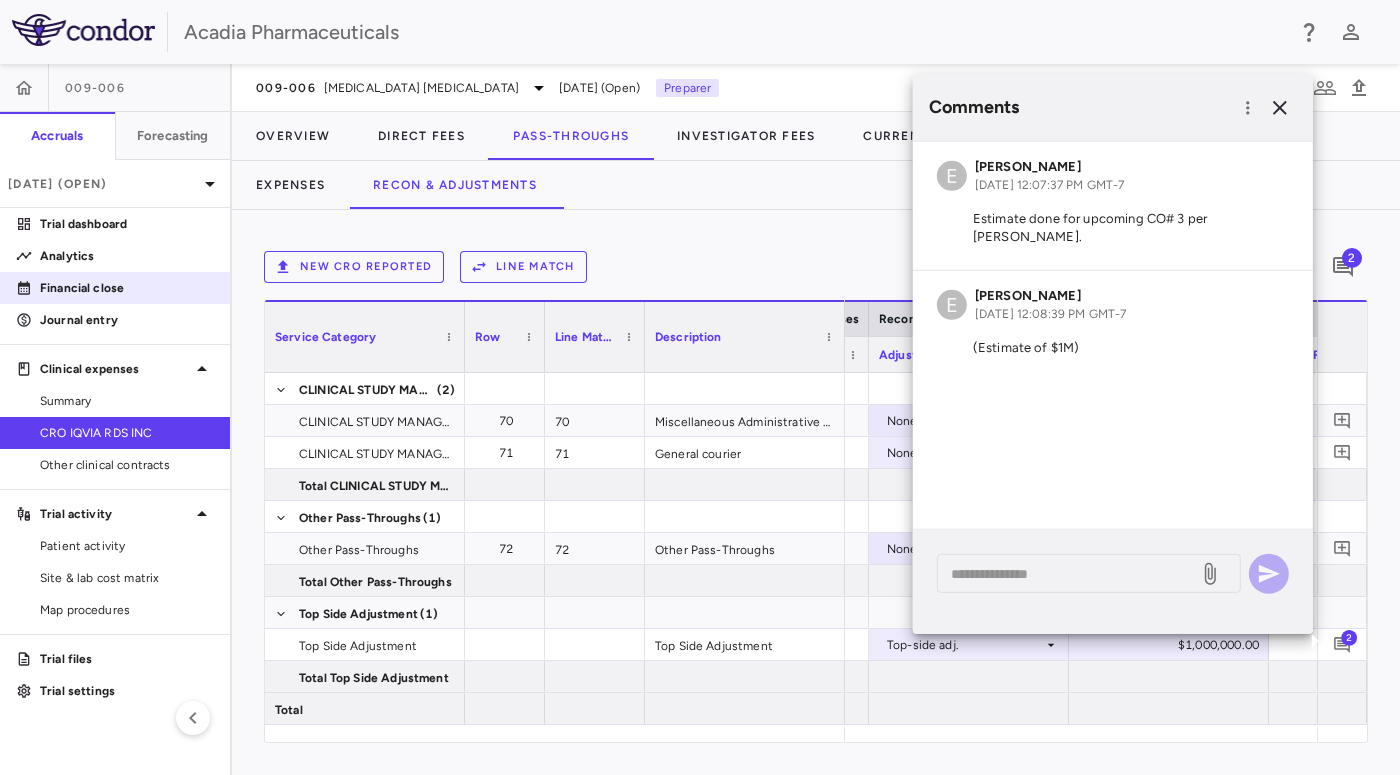 click on "Financial close" at bounding box center [127, 288] 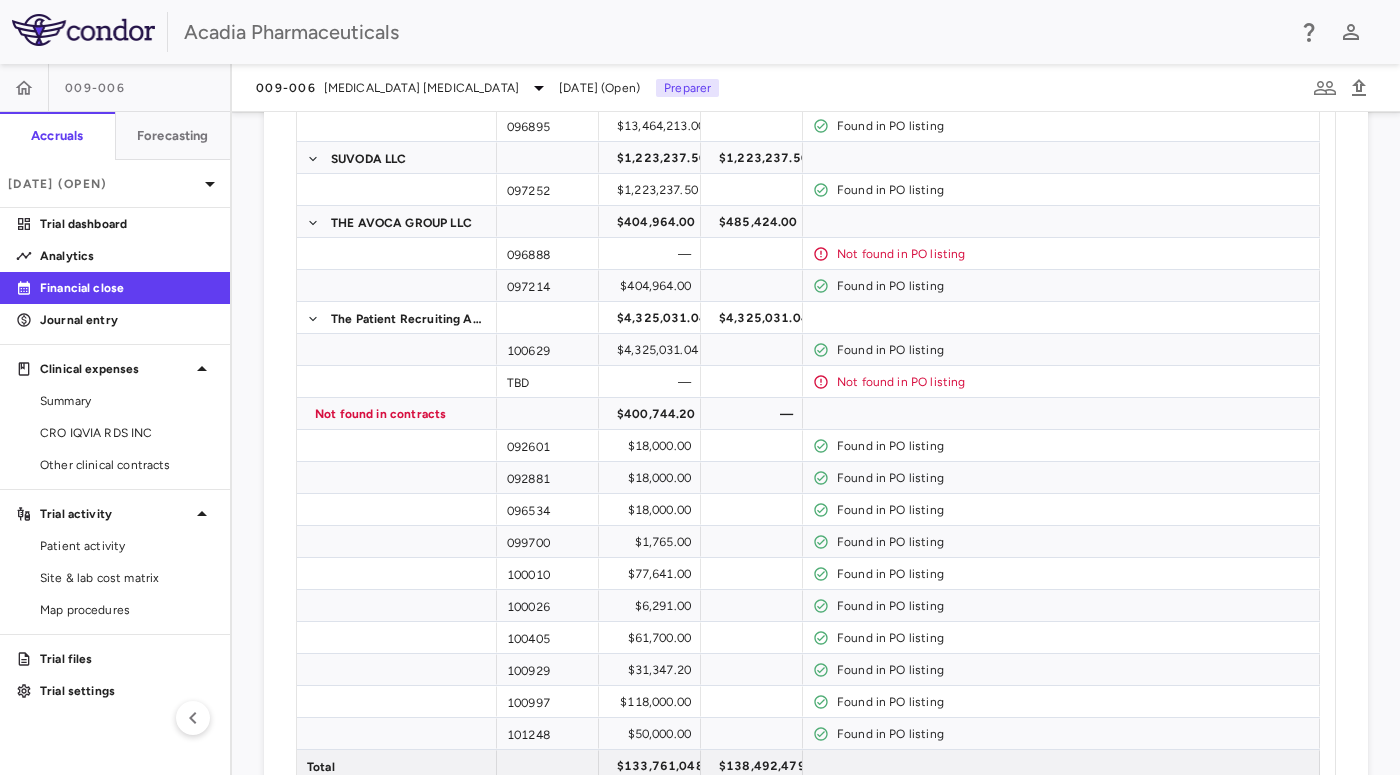 scroll, scrollTop: 3282, scrollLeft: 0, axis: vertical 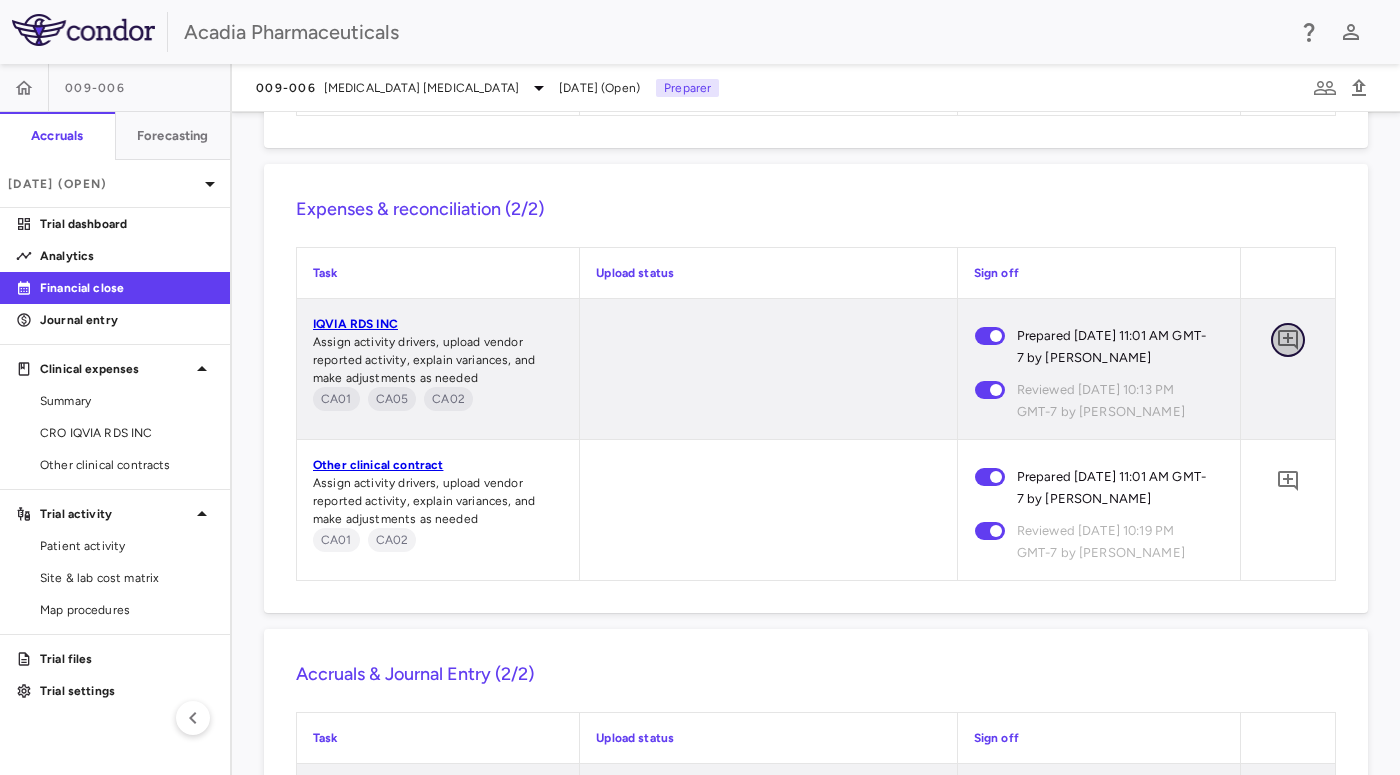 click 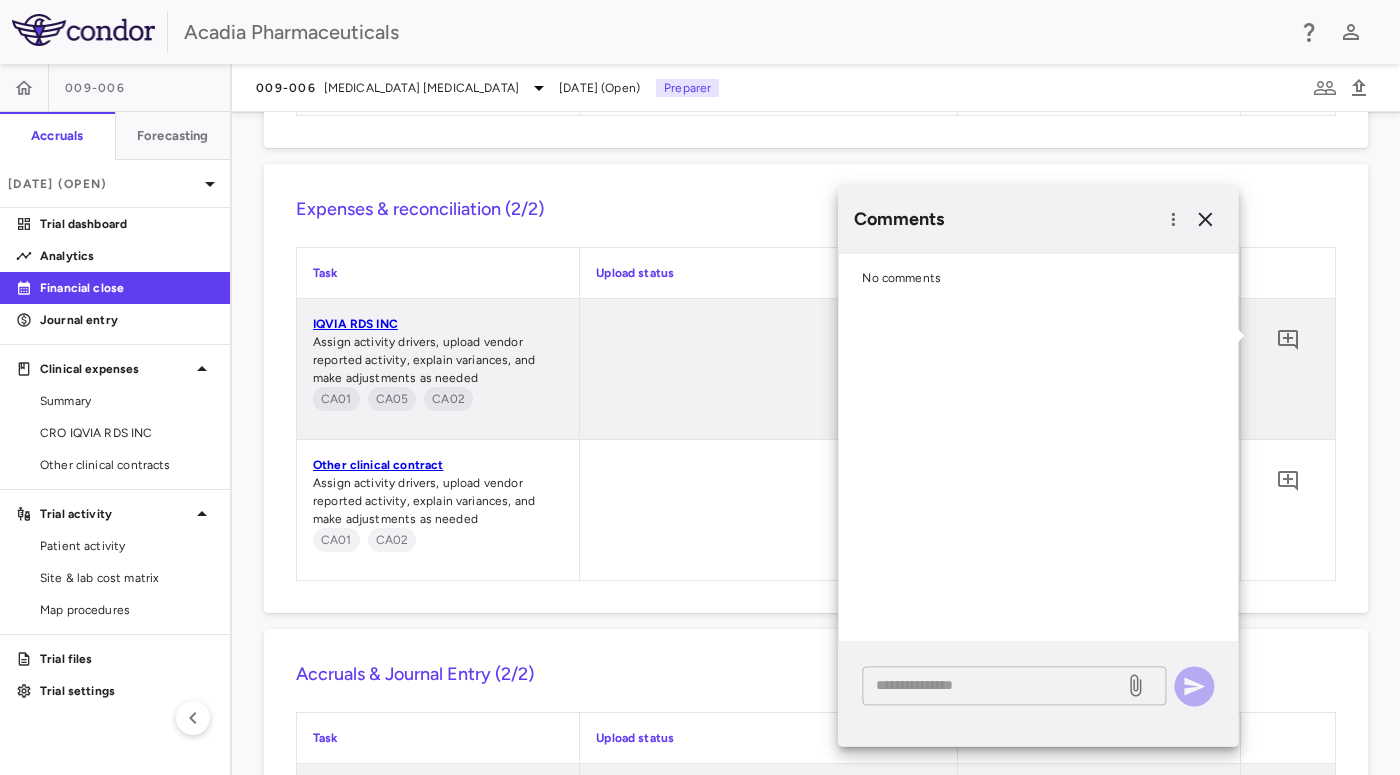 click at bounding box center [993, 685] 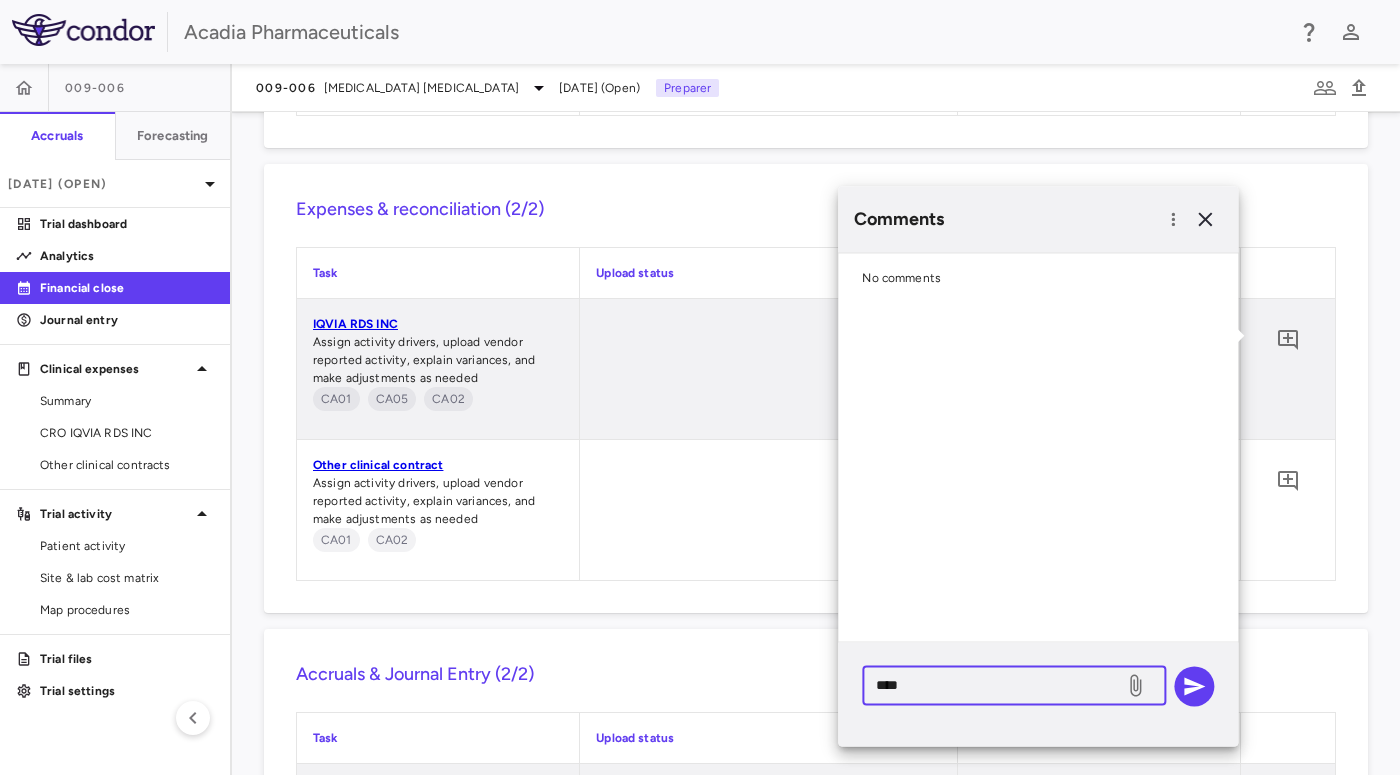 paste on "**********" 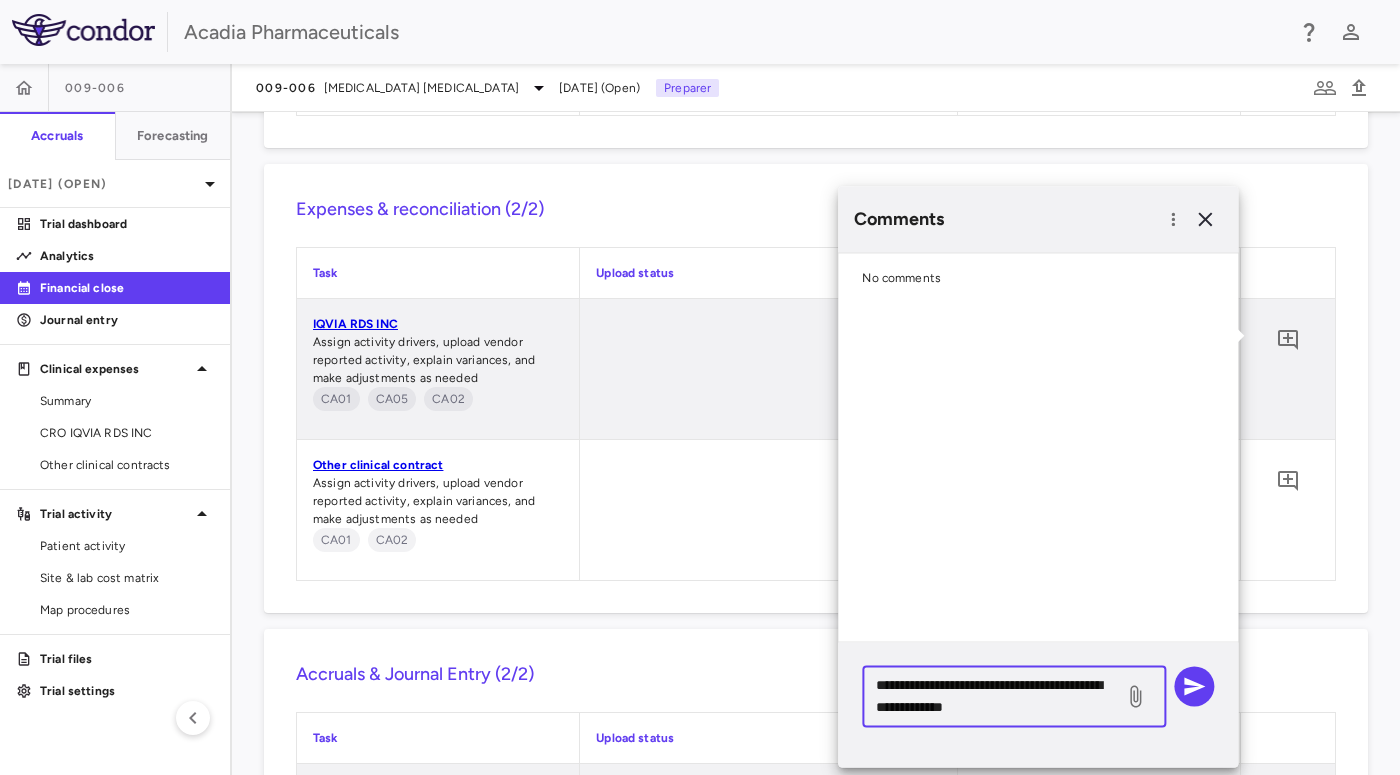 click on "**********" at bounding box center (993, 696) 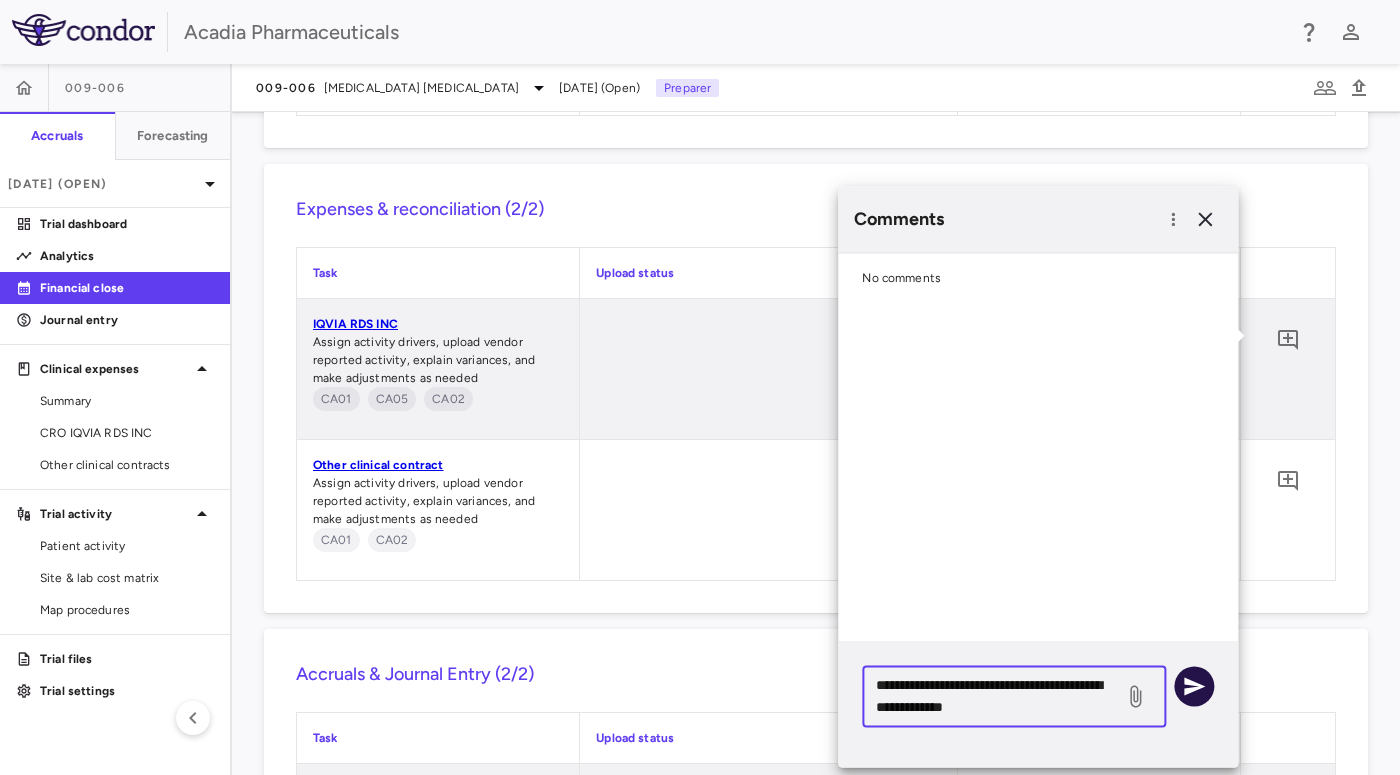 type on "**********" 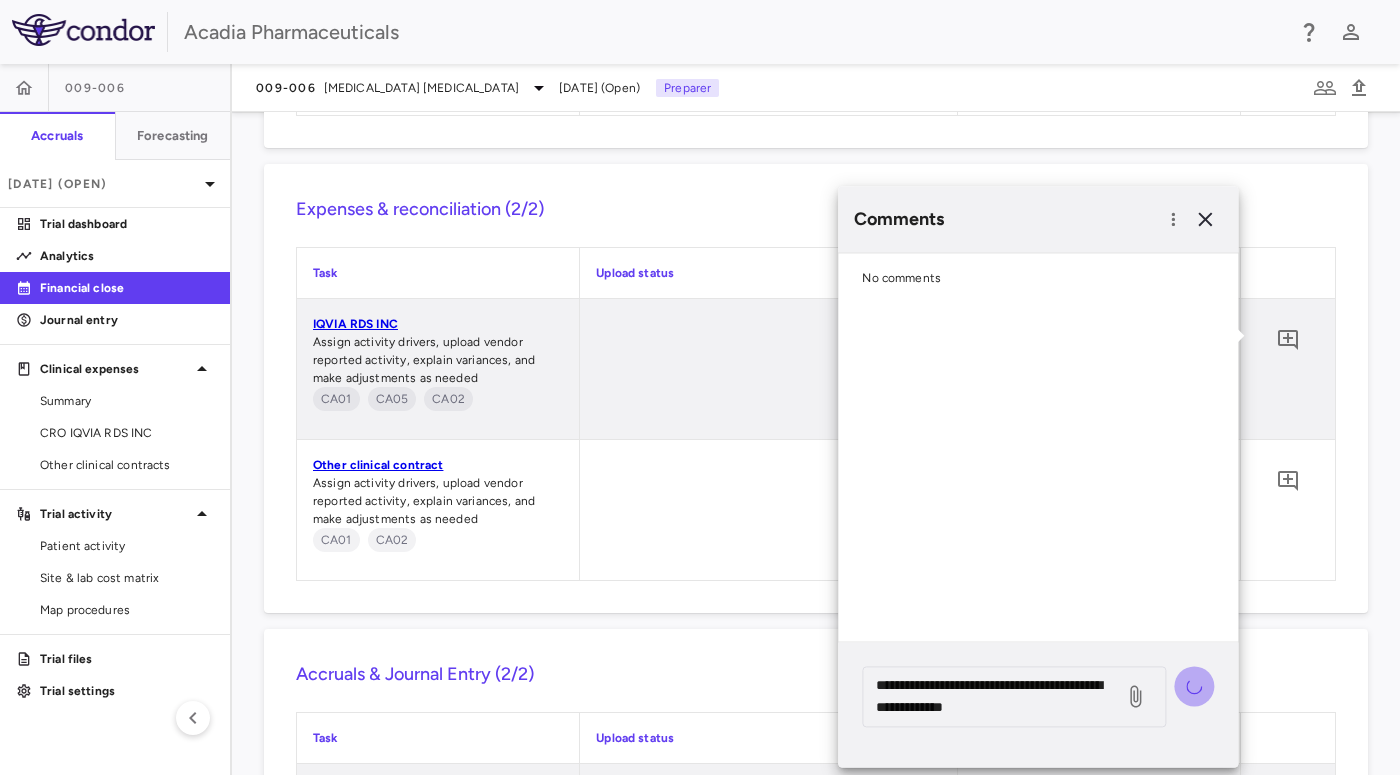type 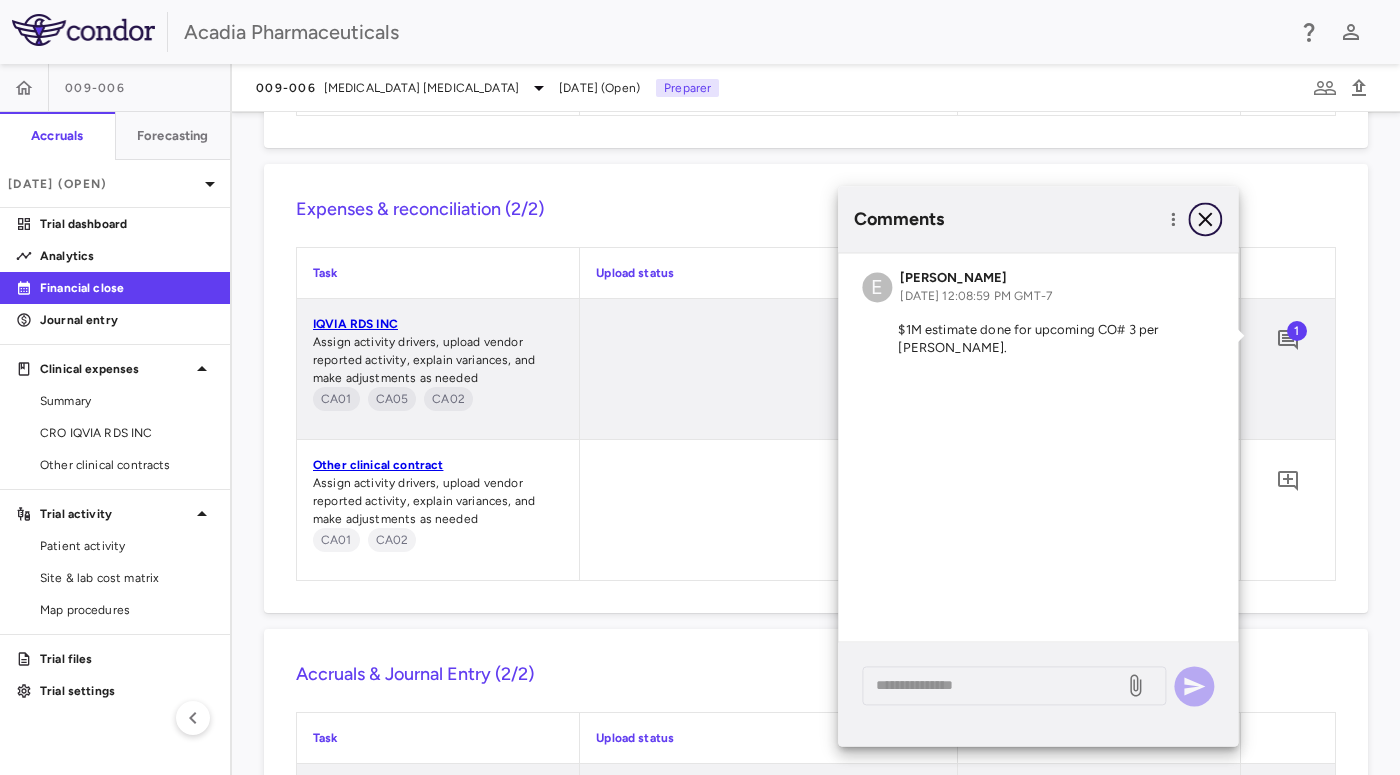 click 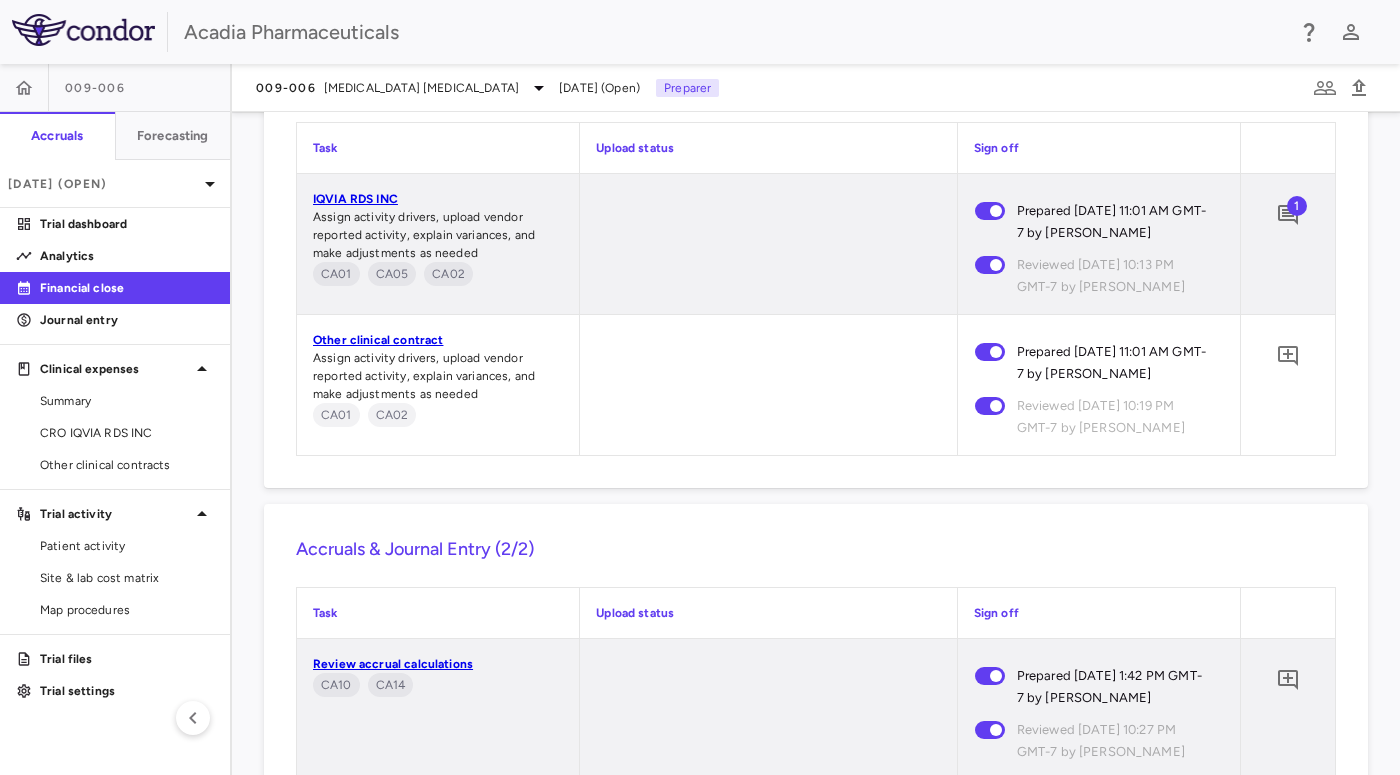 scroll, scrollTop: 3616, scrollLeft: 0, axis: vertical 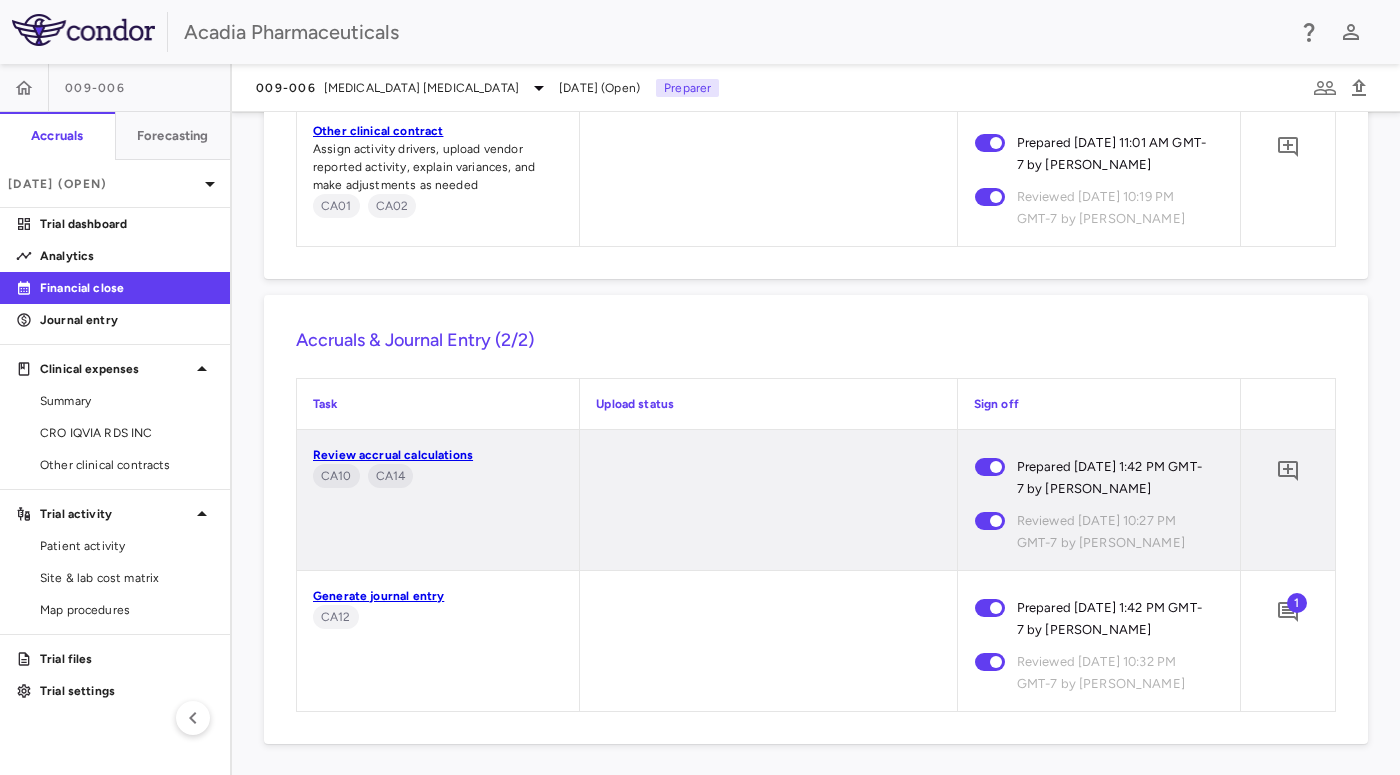 click on "1" at bounding box center [1297, 603] 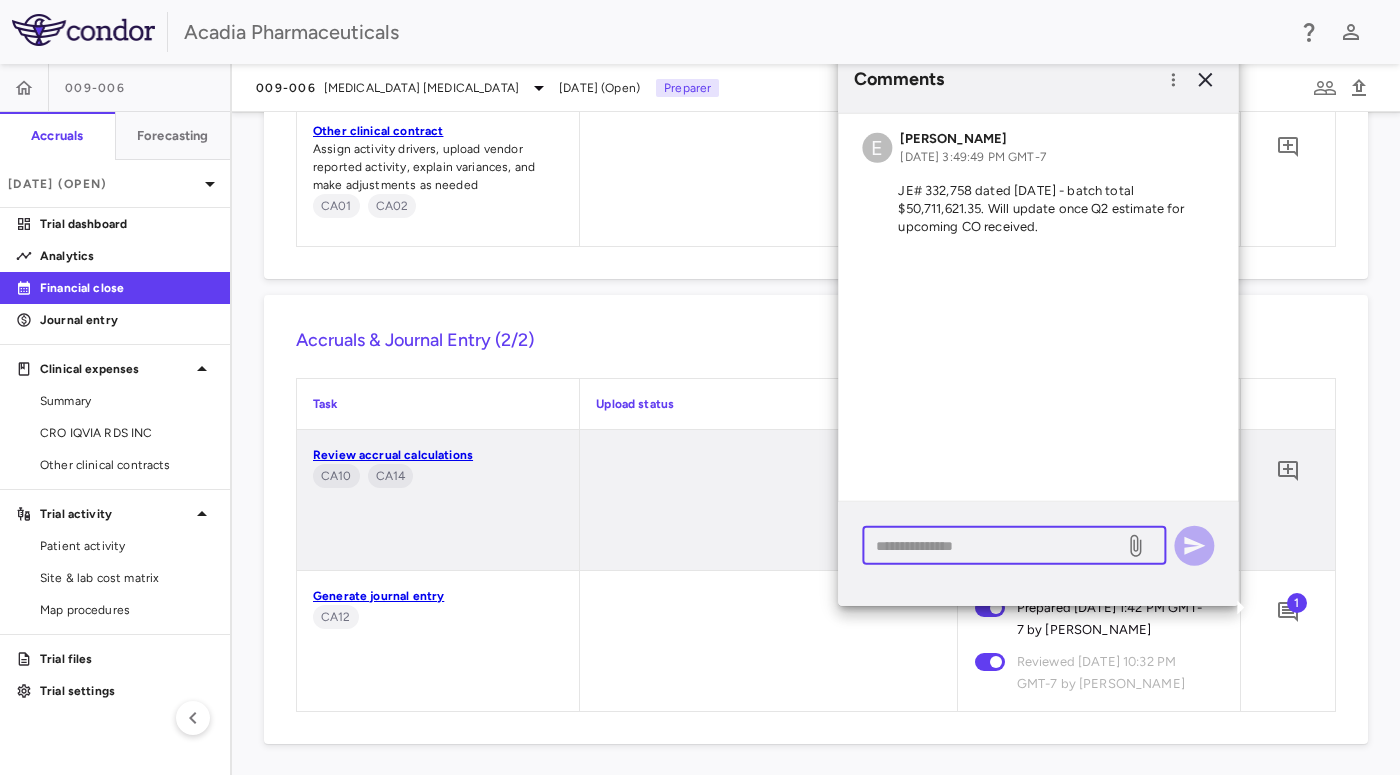 click at bounding box center [993, 545] 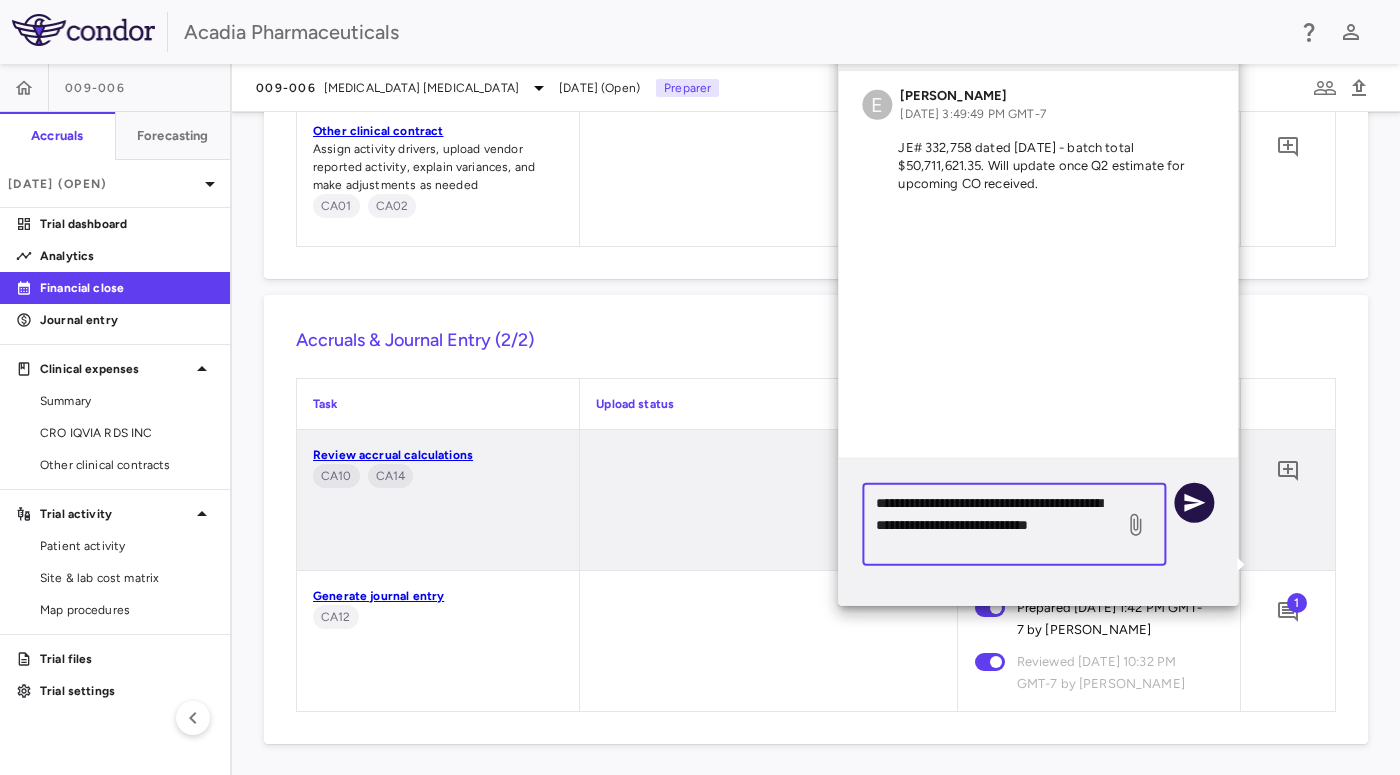 type on "**********" 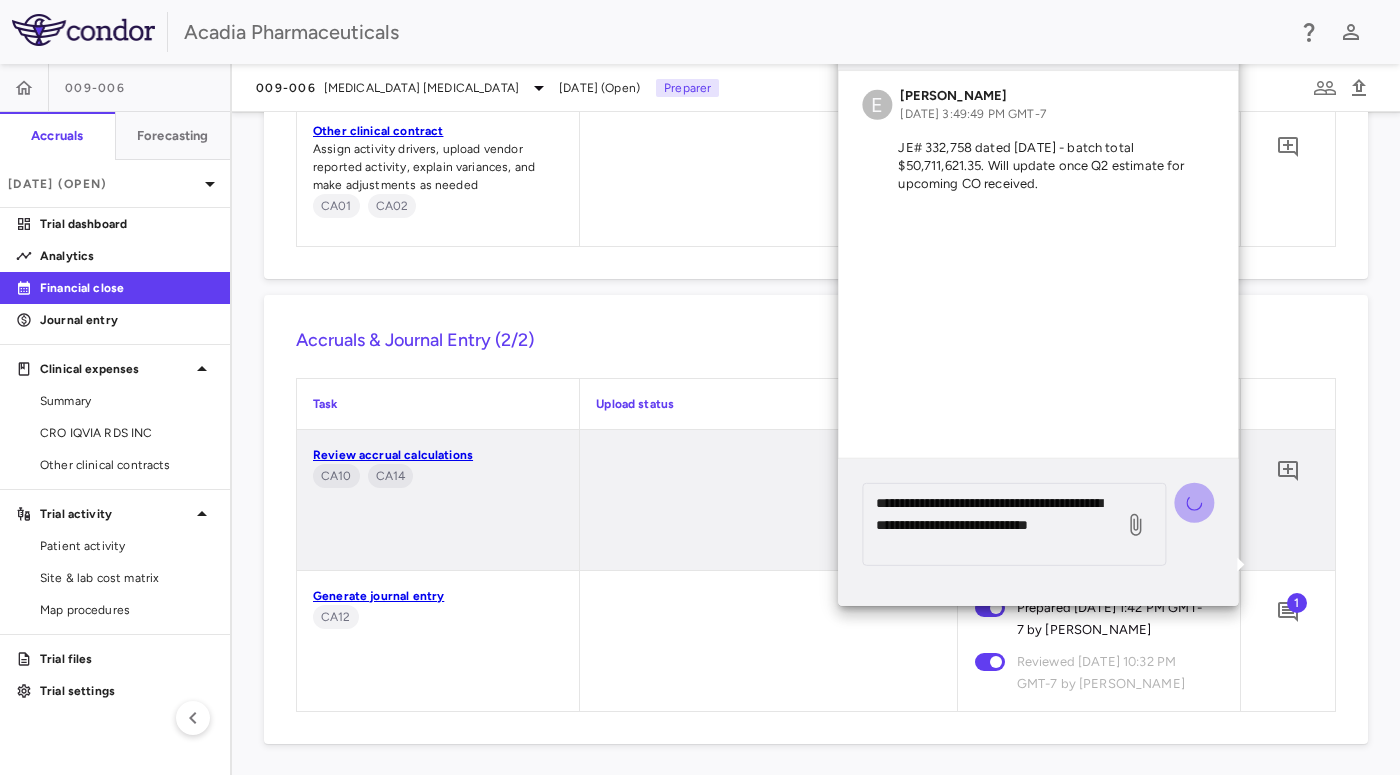 type 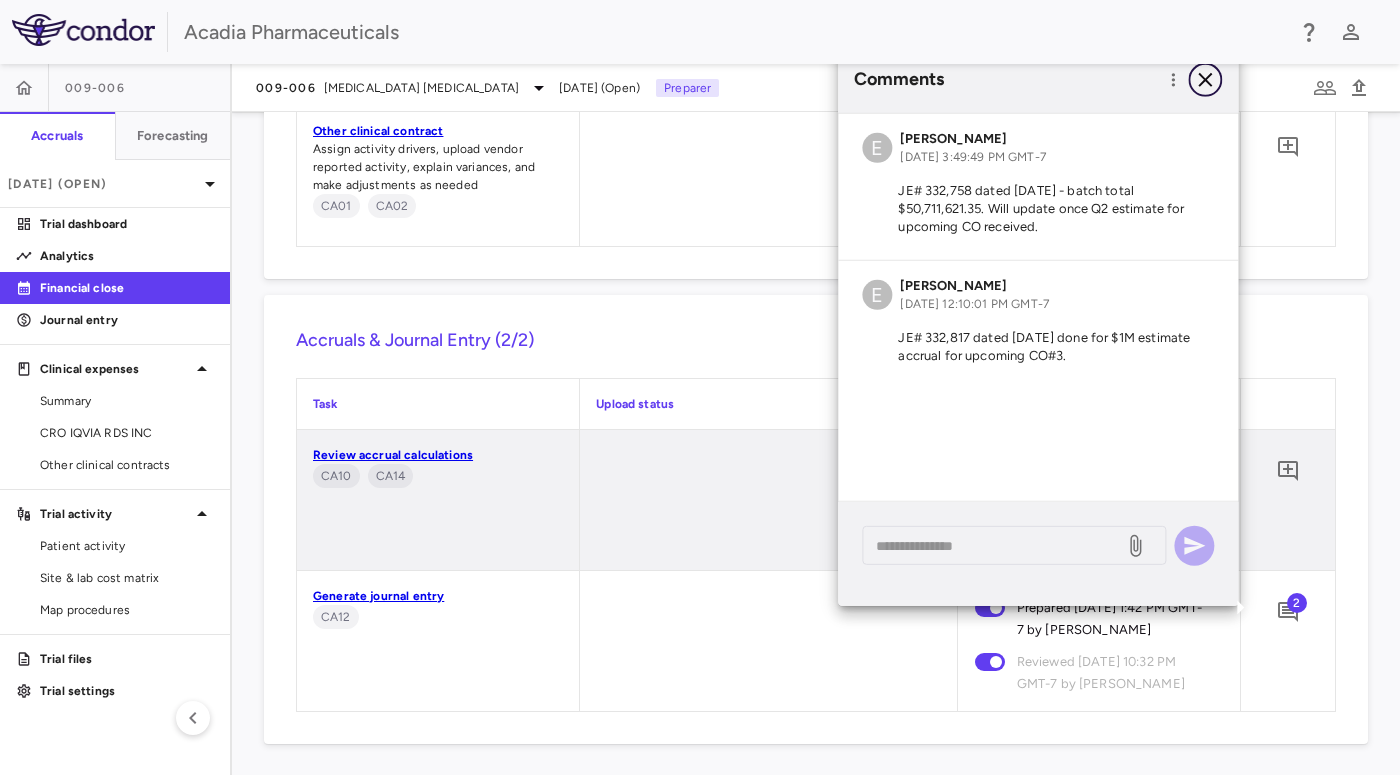 click 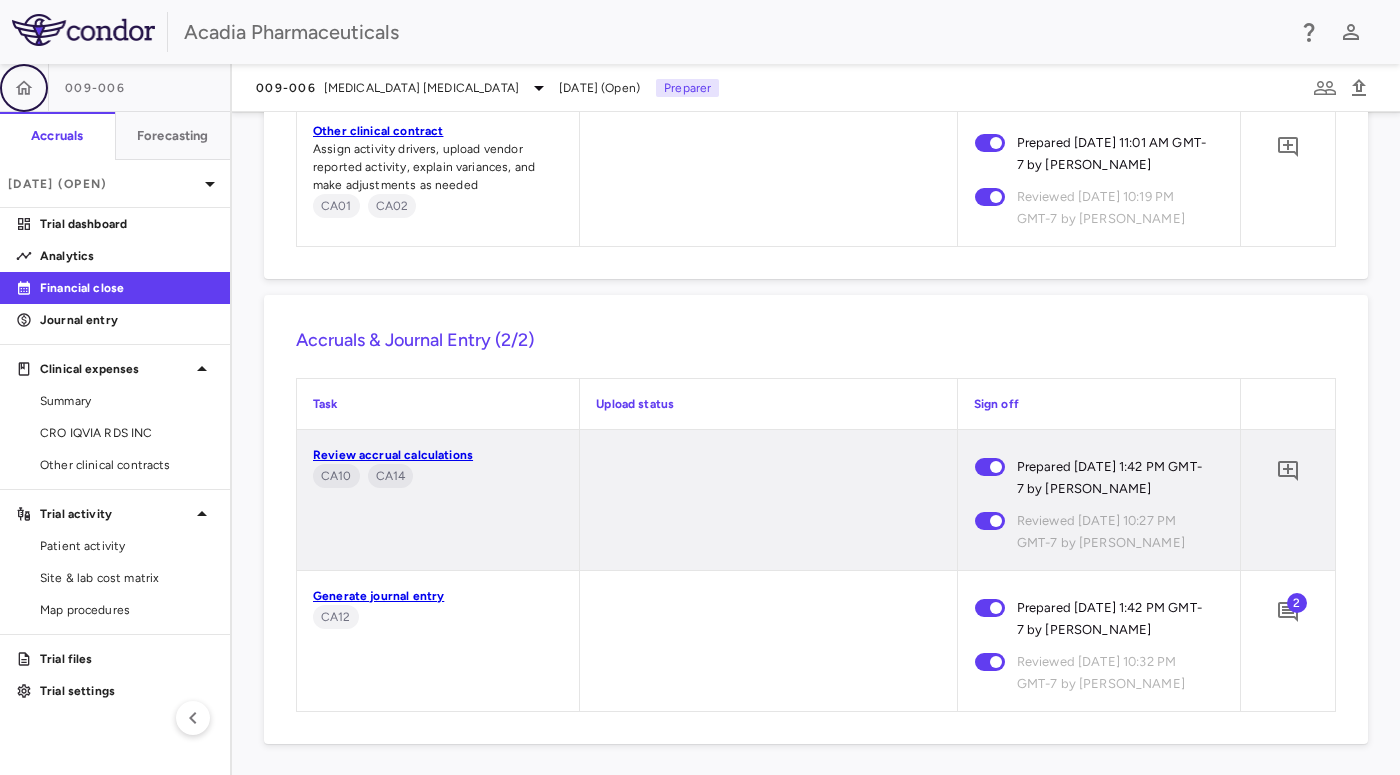 click 